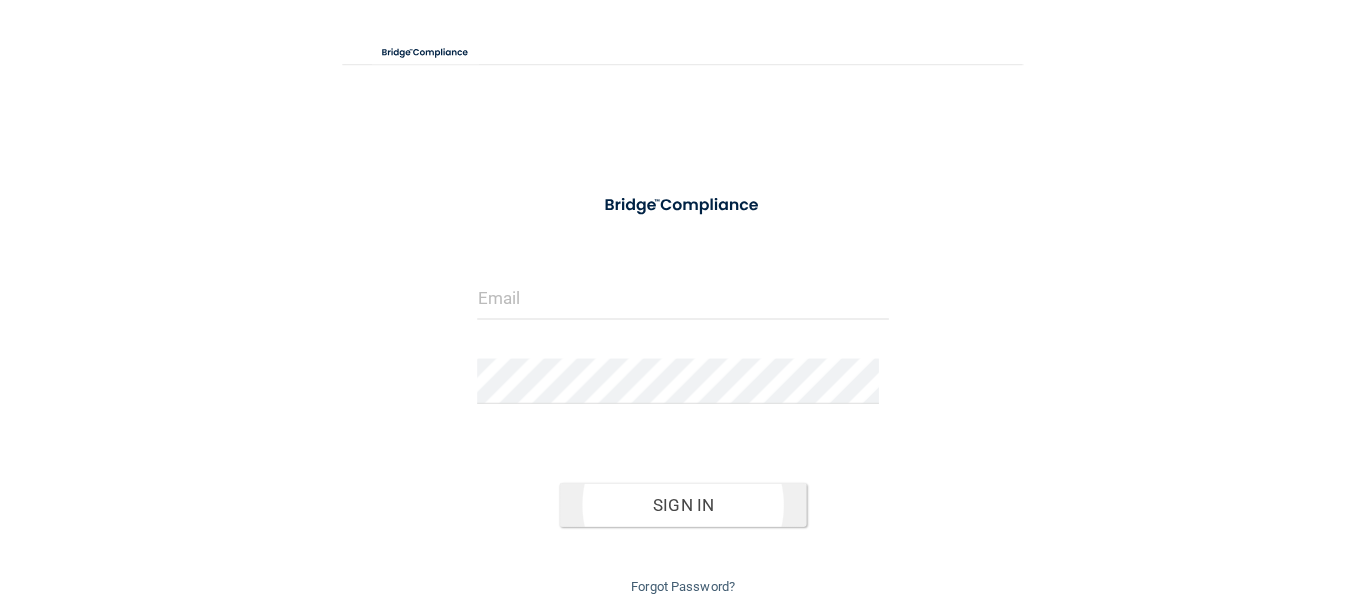scroll, scrollTop: 0, scrollLeft: 0, axis: both 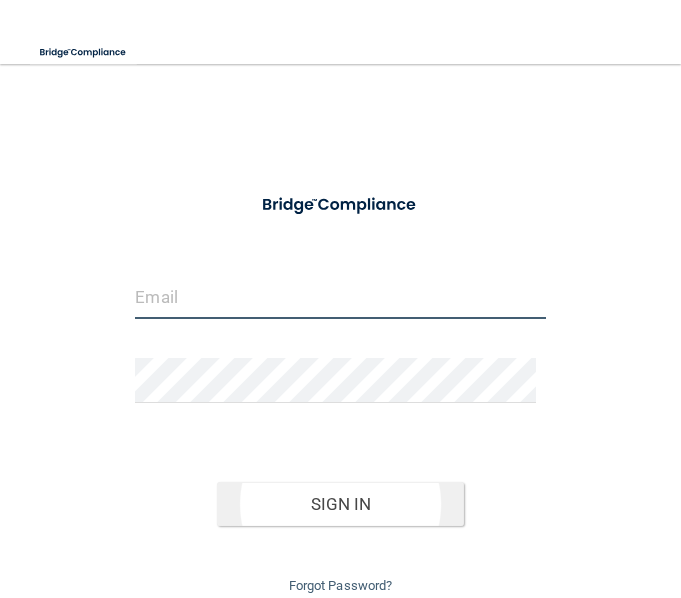 type on "[EMAIL]" 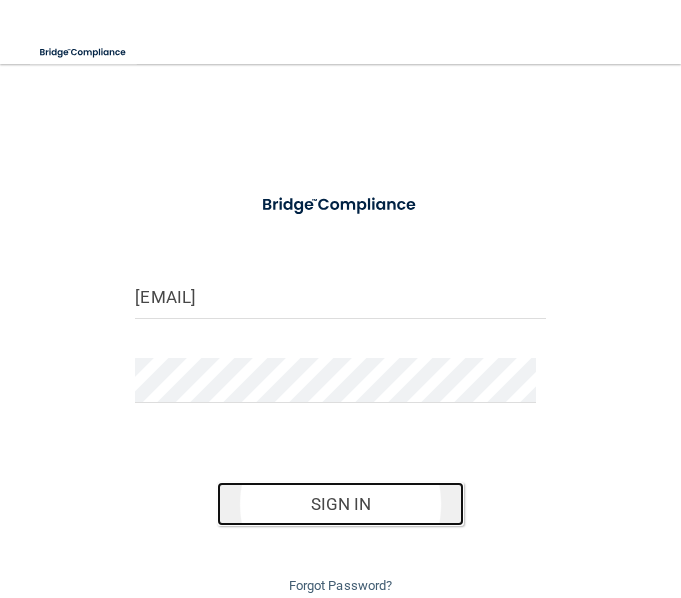 click on "Sign In" at bounding box center (340, 504) 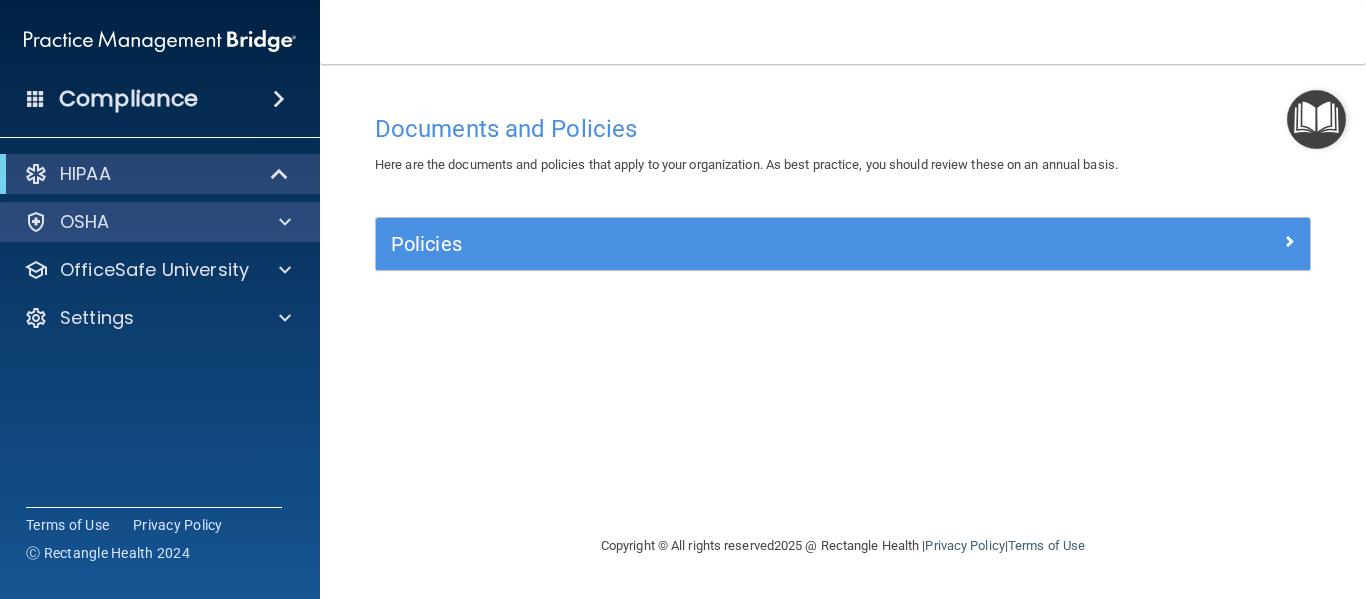click on "OSHA" at bounding box center (160, 222) 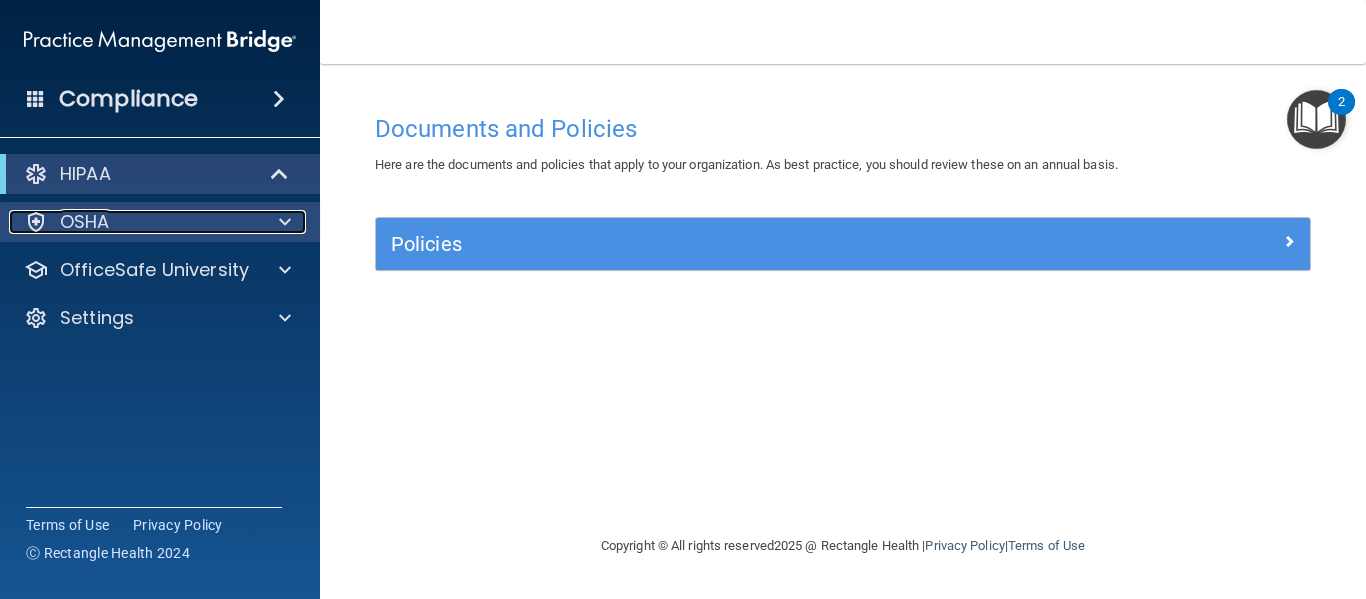 click at bounding box center (285, 222) 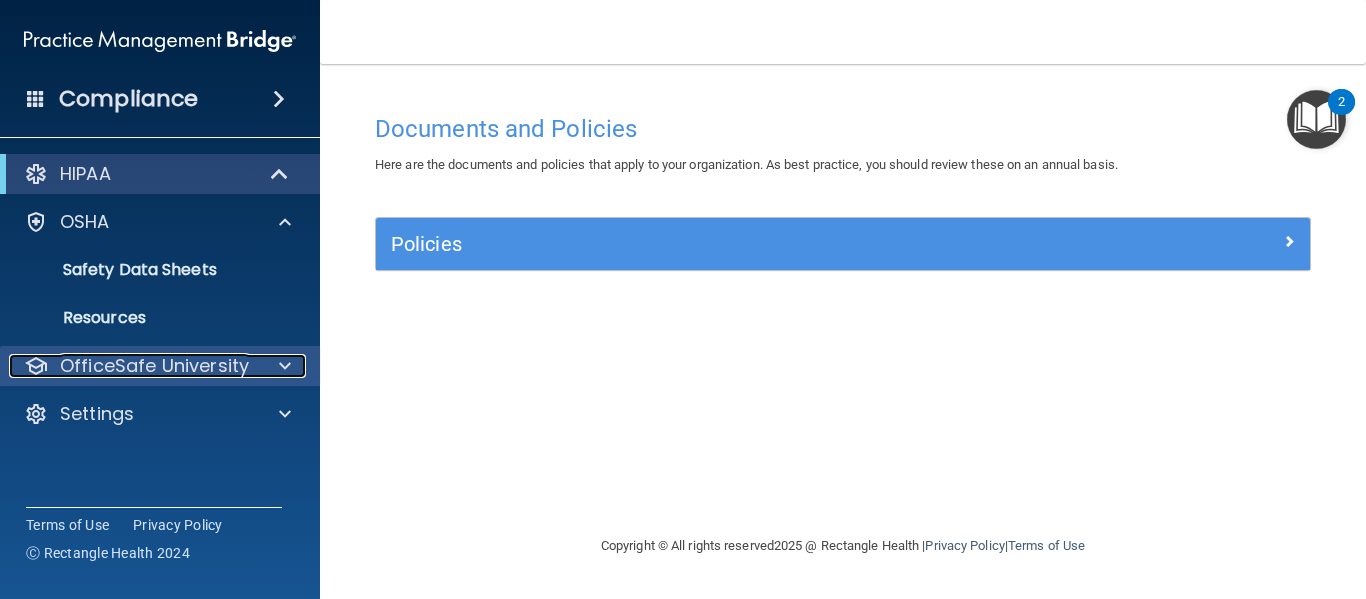click on "OfficeSafe University" at bounding box center [154, 366] 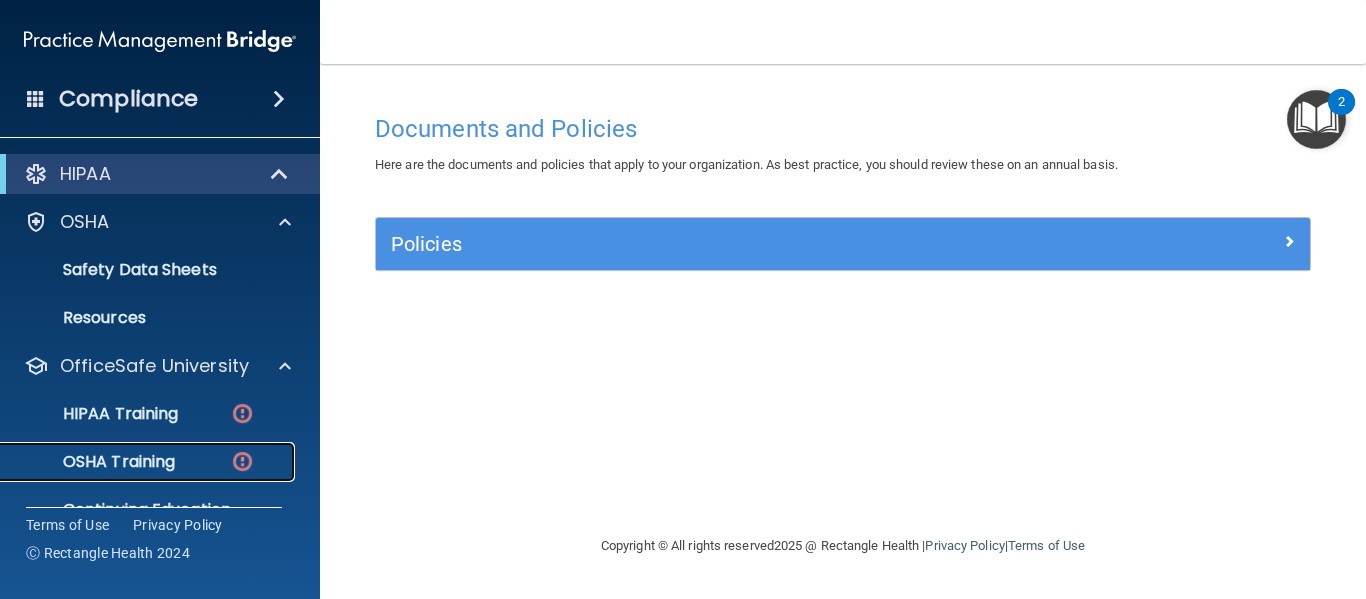 click on "OSHA Training" at bounding box center [137, 462] 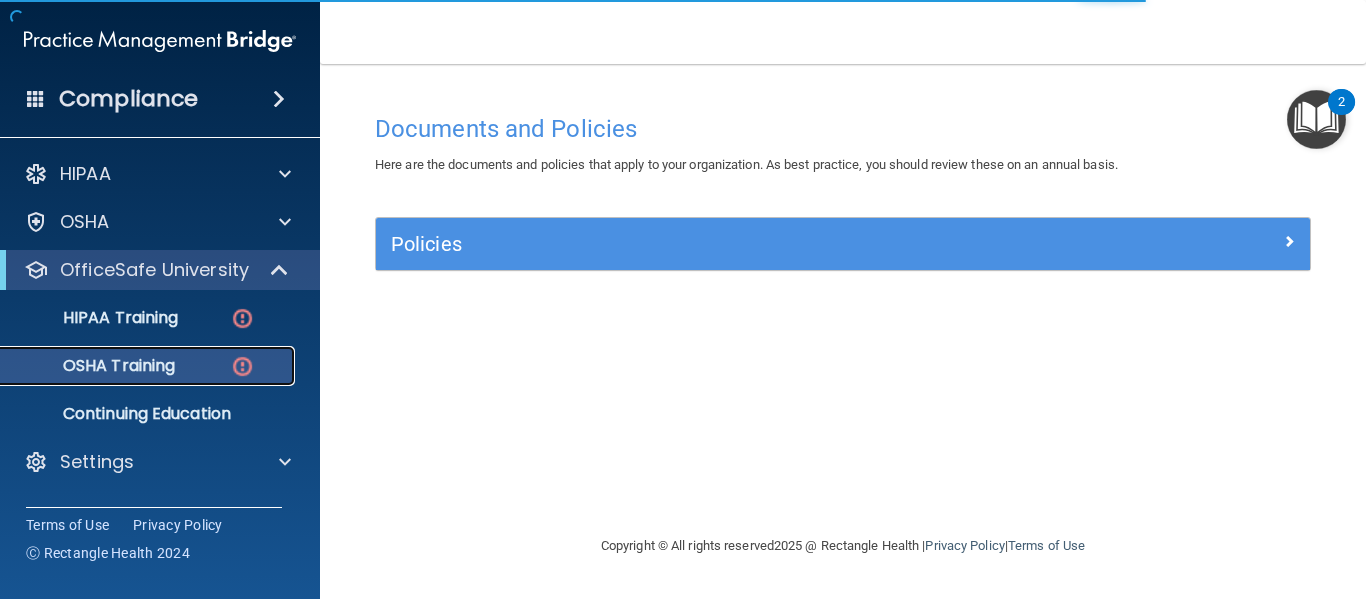 click at bounding box center (242, 366) 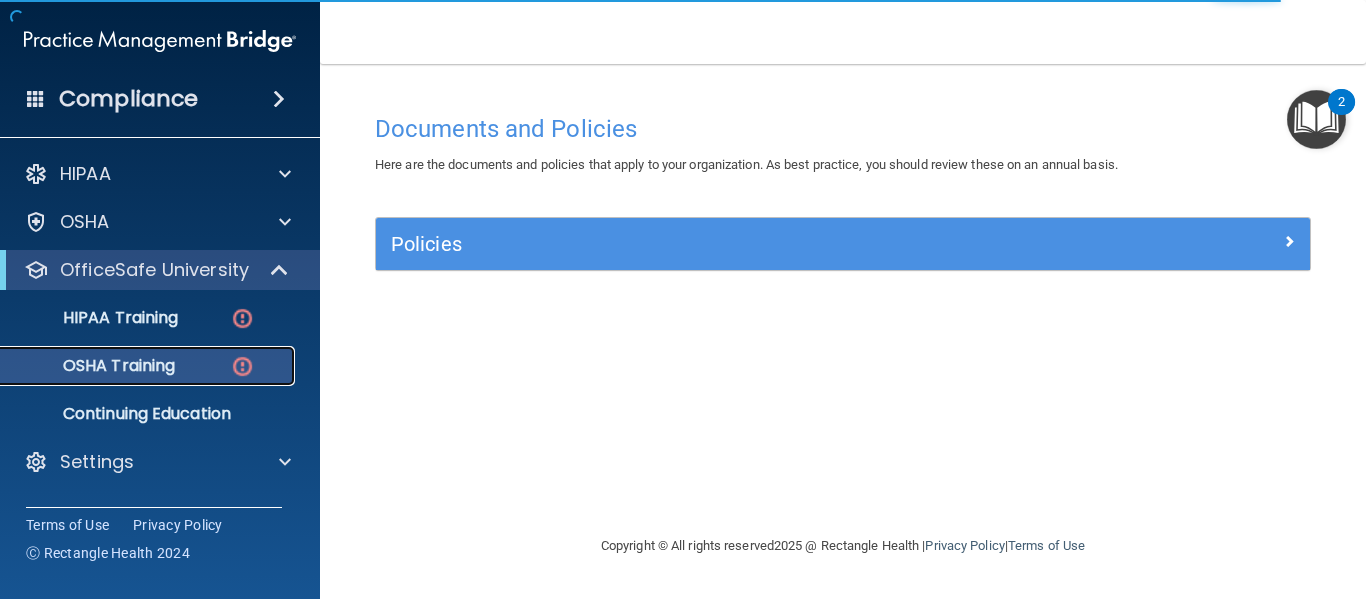 click on "OSHA Training" at bounding box center [149, 366] 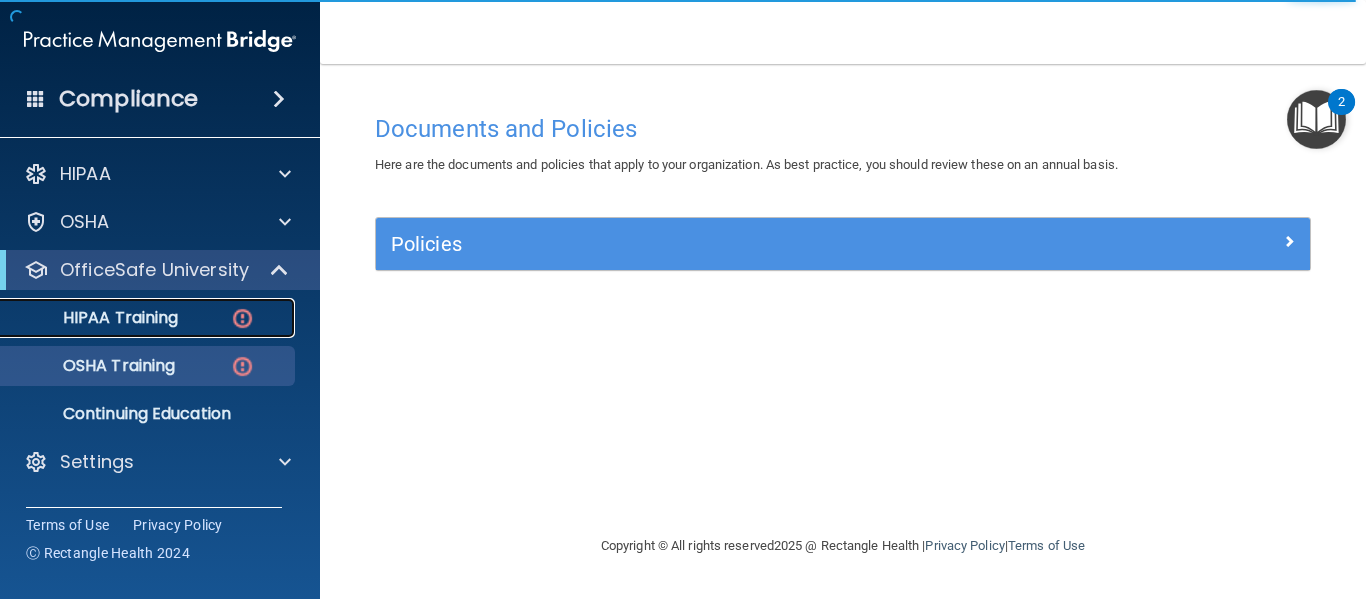 click on "HIPAA Training" at bounding box center (149, 318) 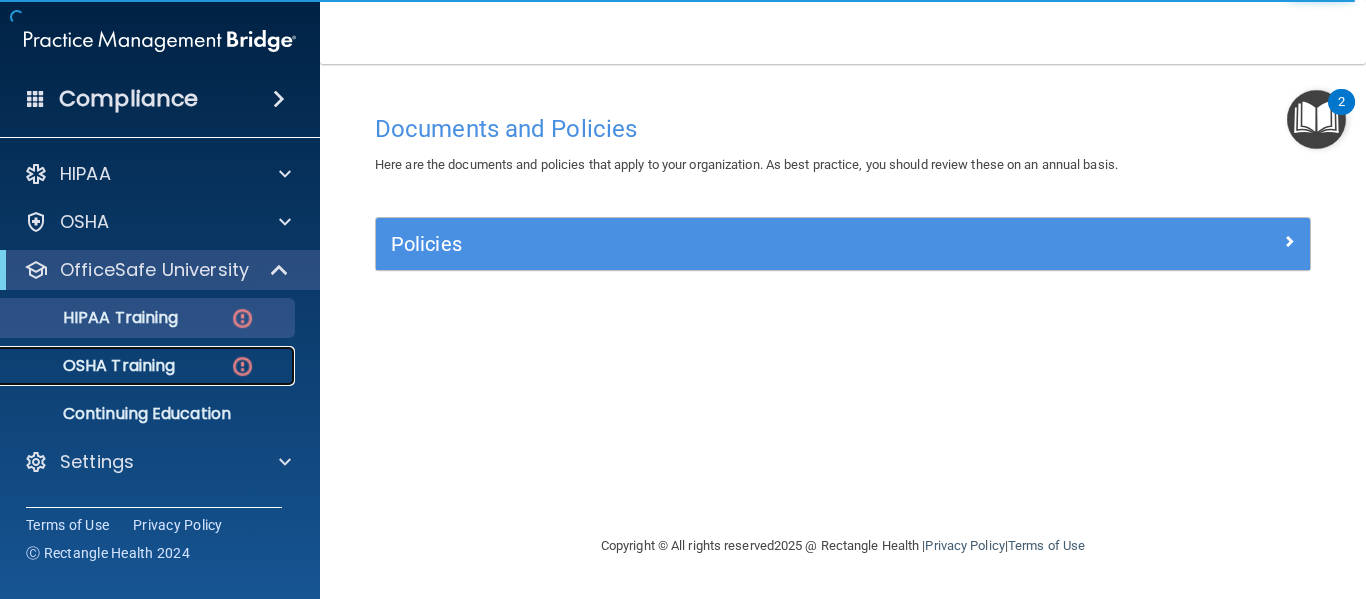 click on "OSHA Training" at bounding box center [137, 366] 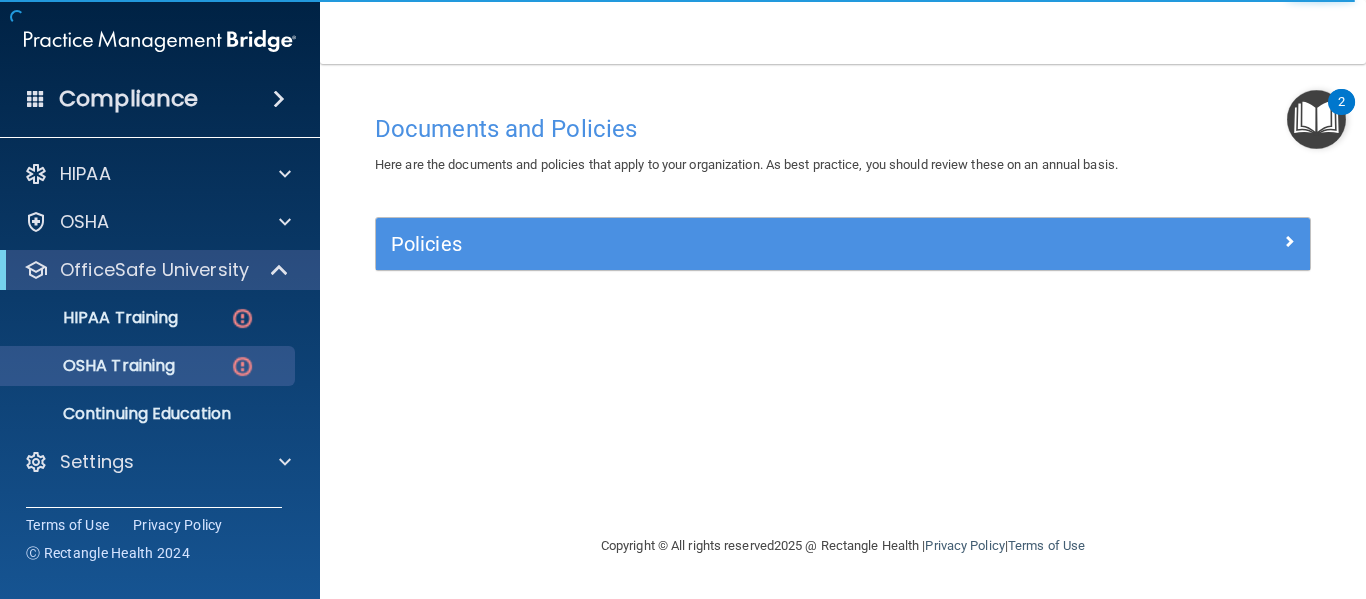 click on "Policies" at bounding box center (843, 244) 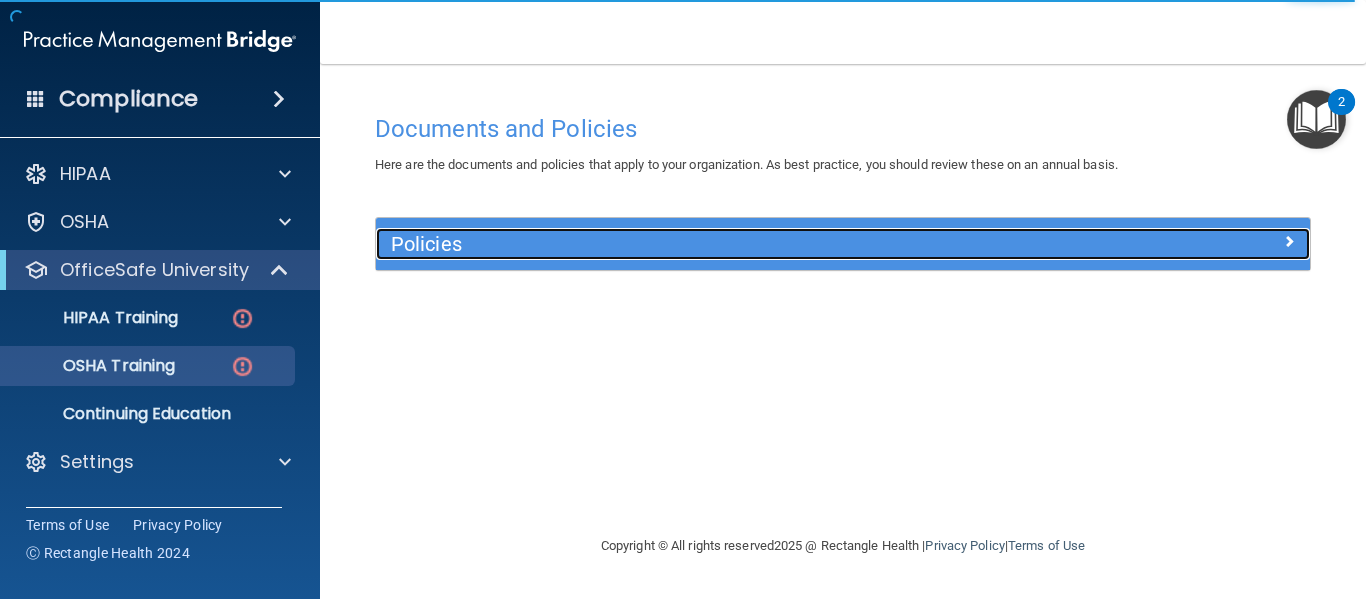 click on "Policies" at bounding box center [726, 244] 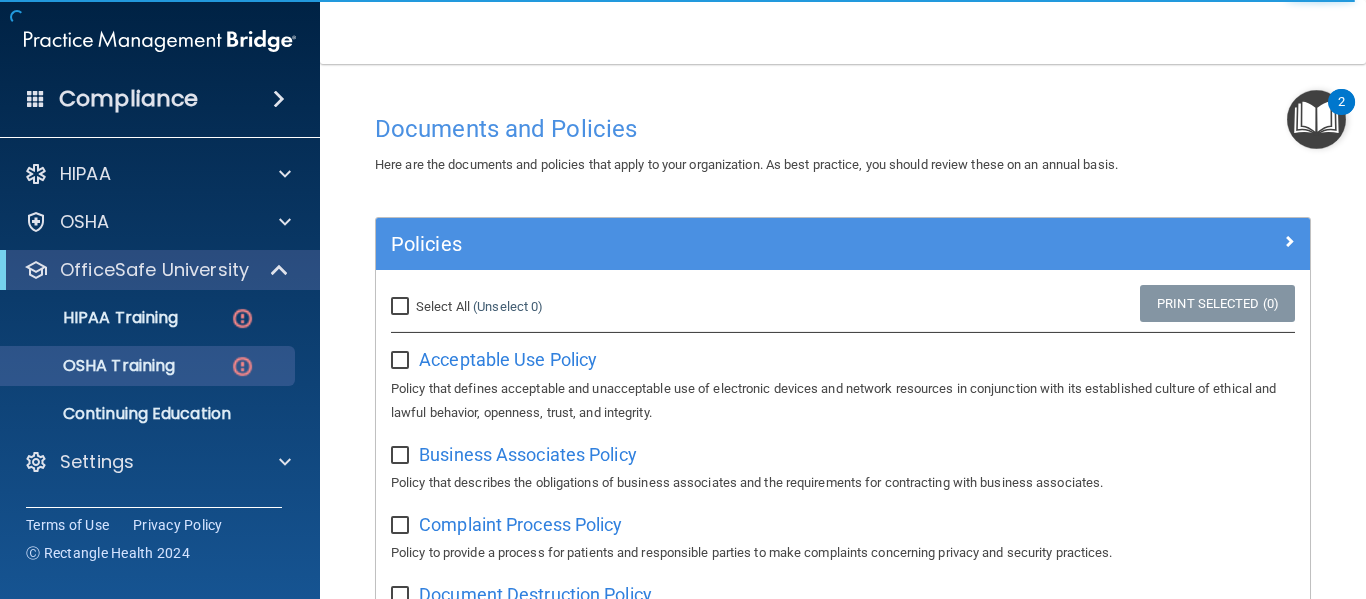 click on "Select All   (Unselect 0)    Unselect All" at bounding box center [531, 307] 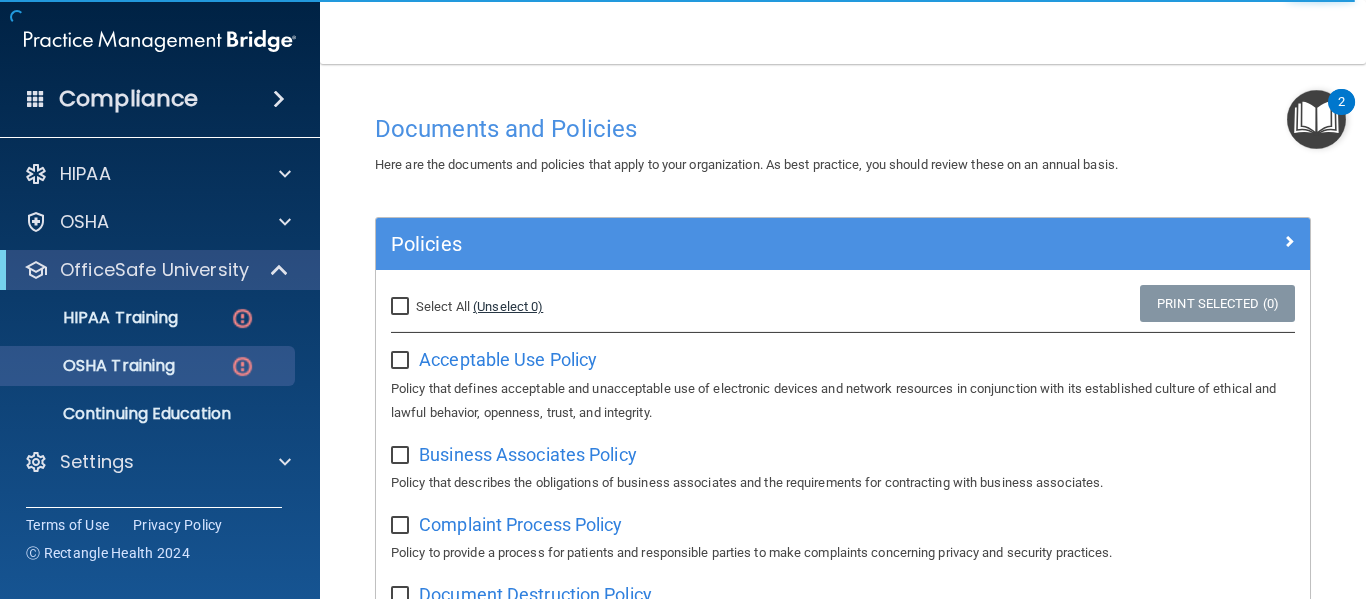 click on "(Unselect 0)" at bounding box center (508, 306) 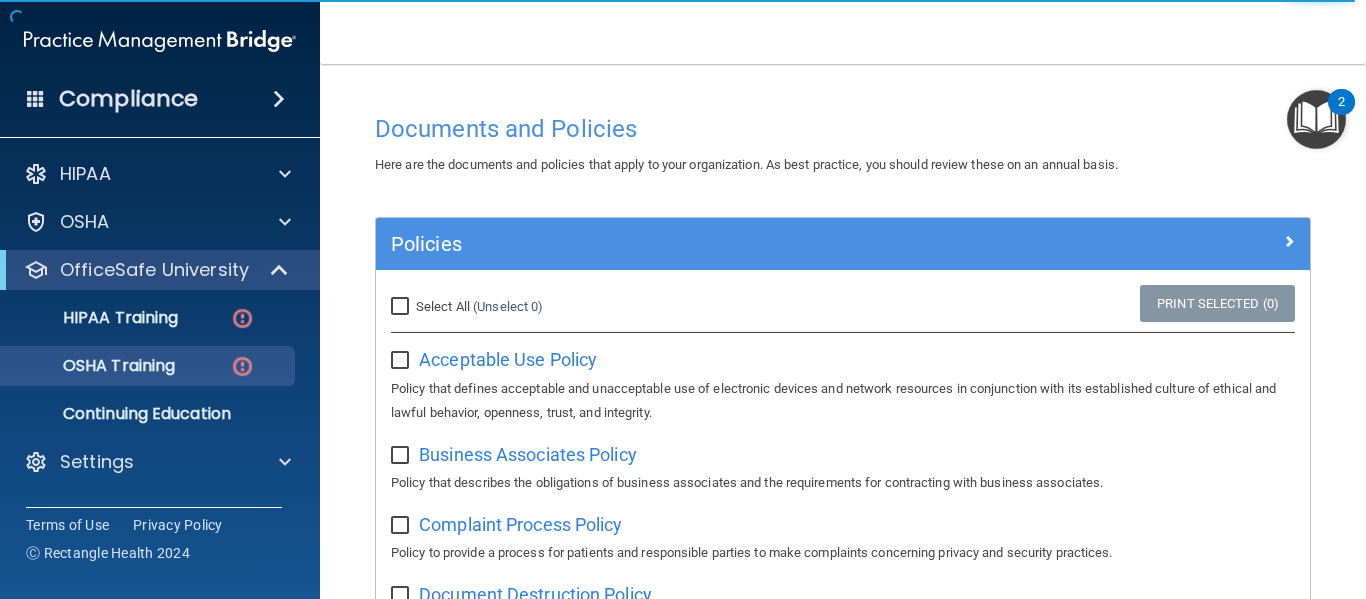 click on "Select All" at bounding box center (443, 306) 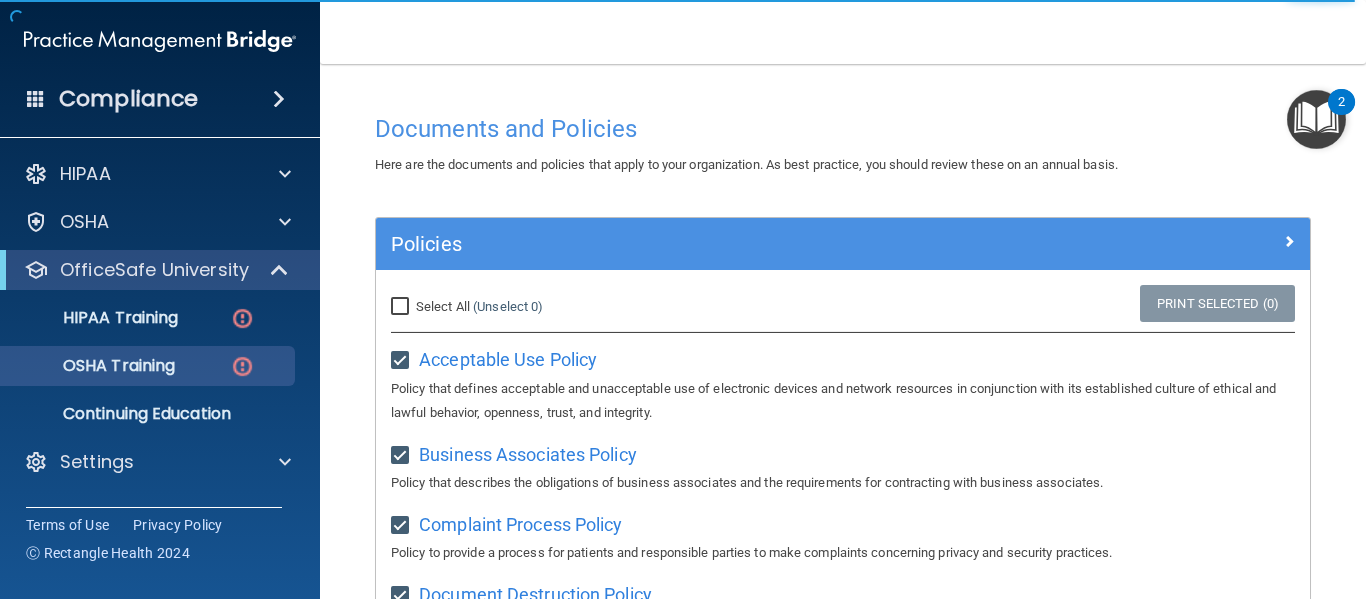 checkbox on "true" 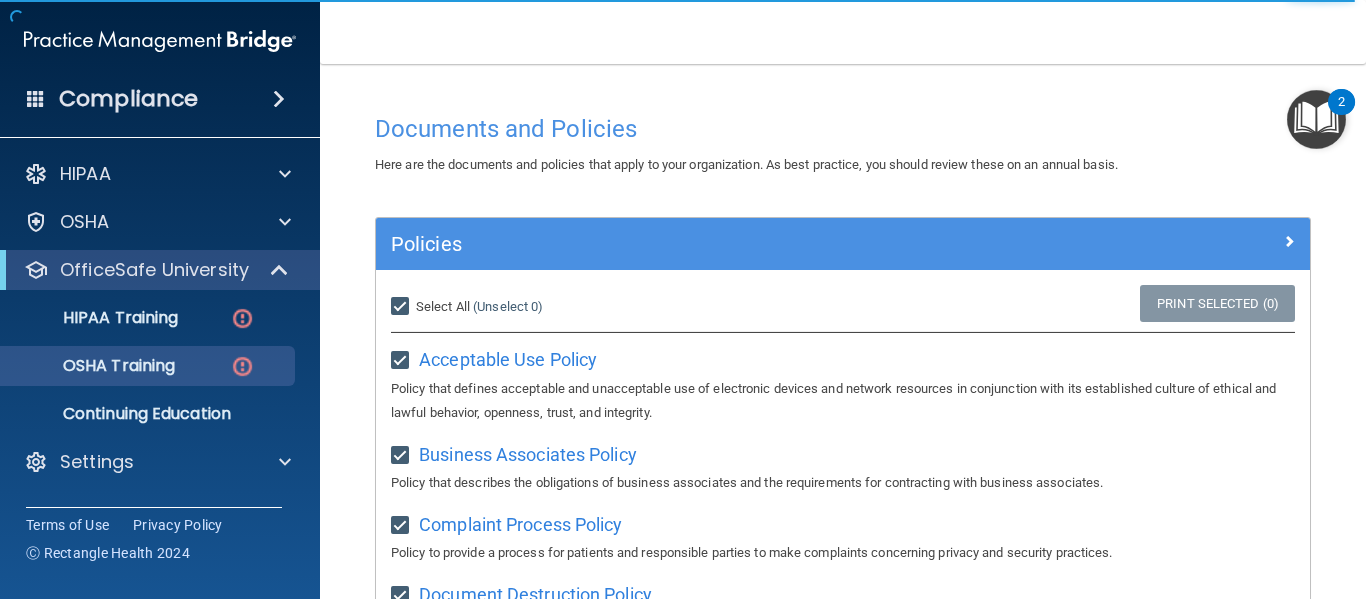 checkbox on "true" 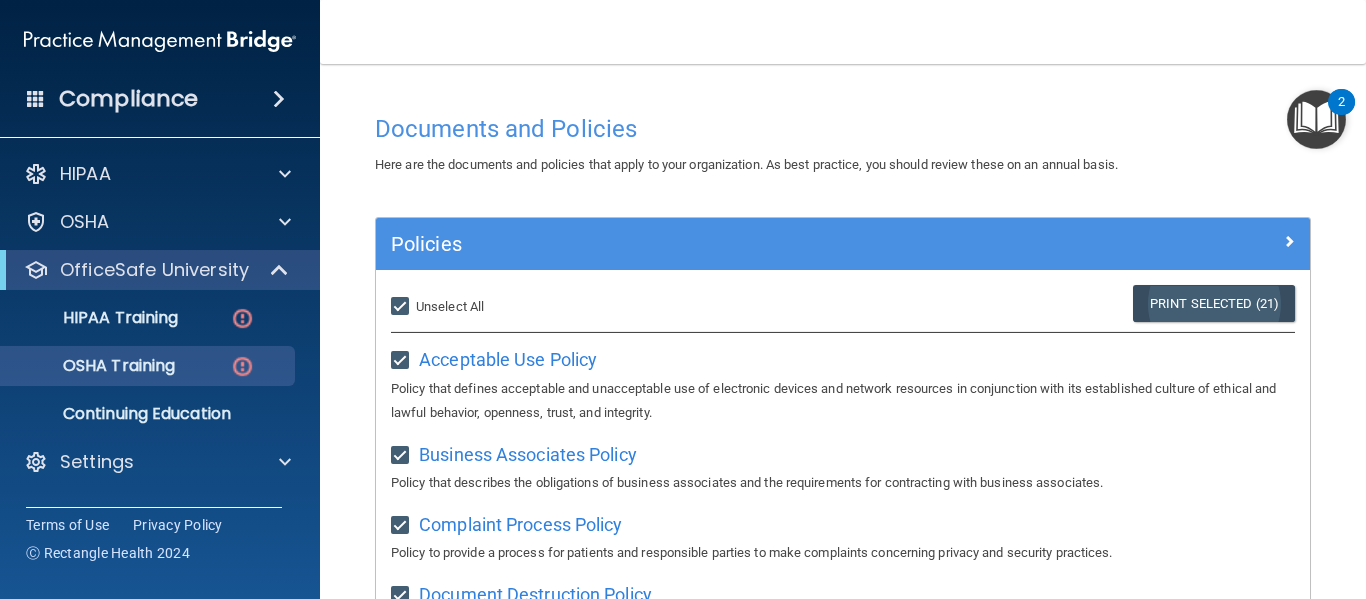 click on "Print Selected (21)" at bounding box center [1214, 303] 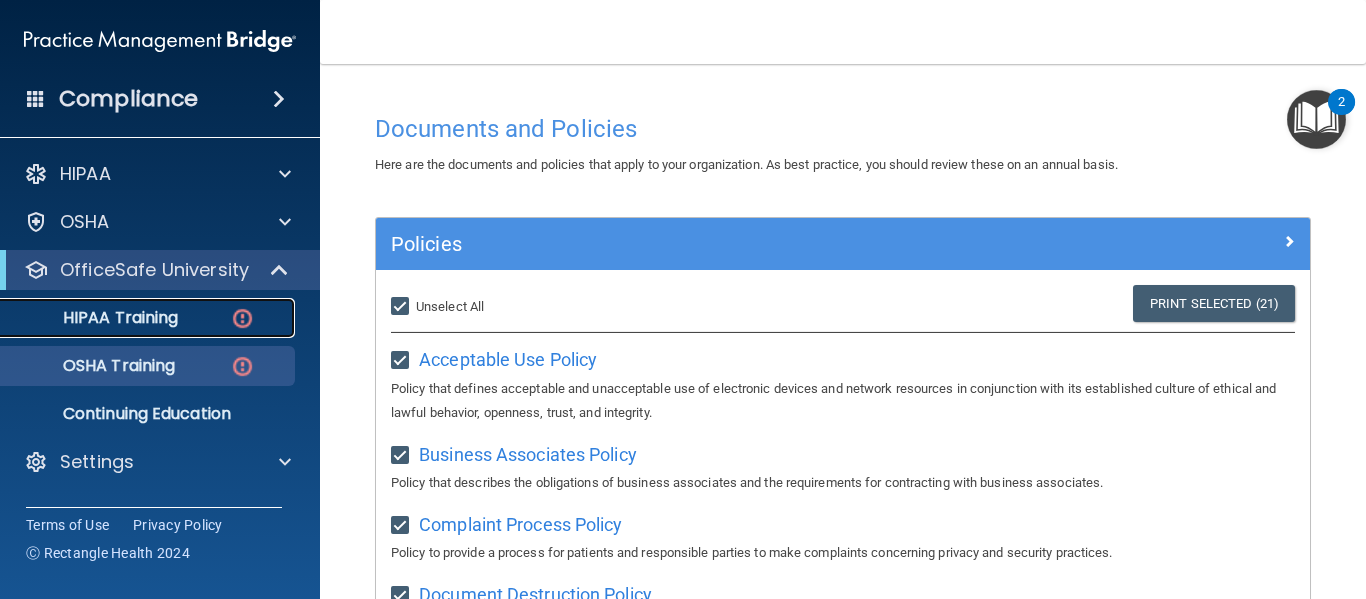 click on "HIPAA Training" at bounding box center (149, 318) 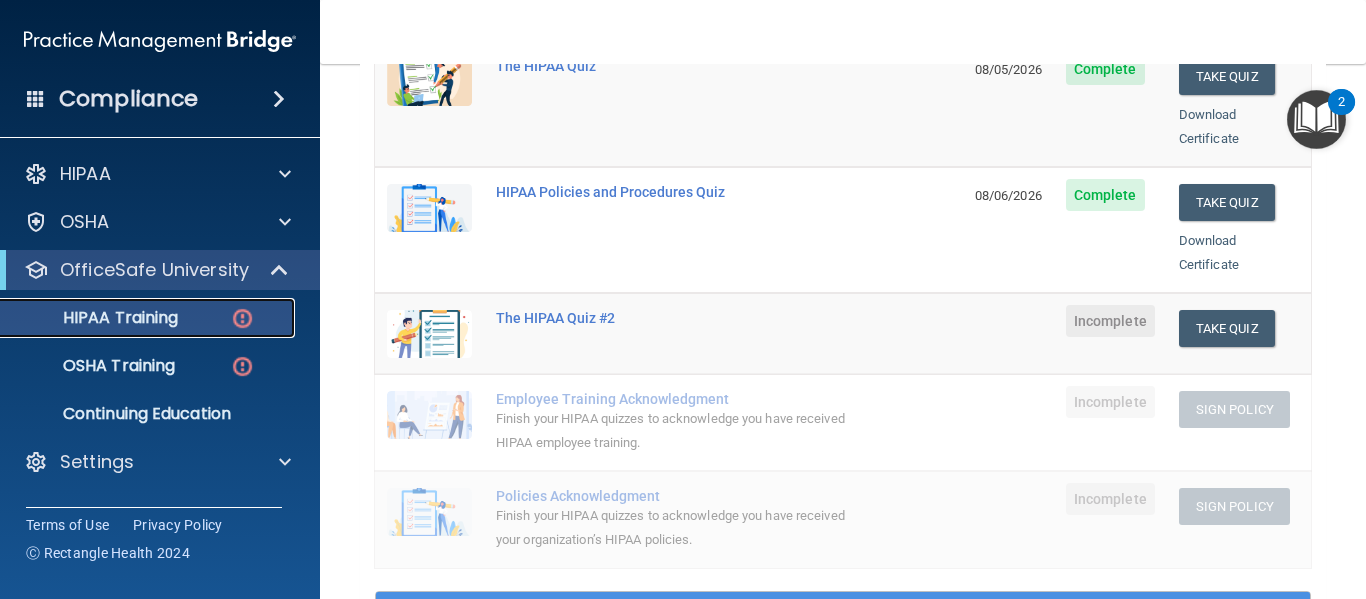 scroll, scrollTop: 316, scrollLeft: 0, axis: vertical 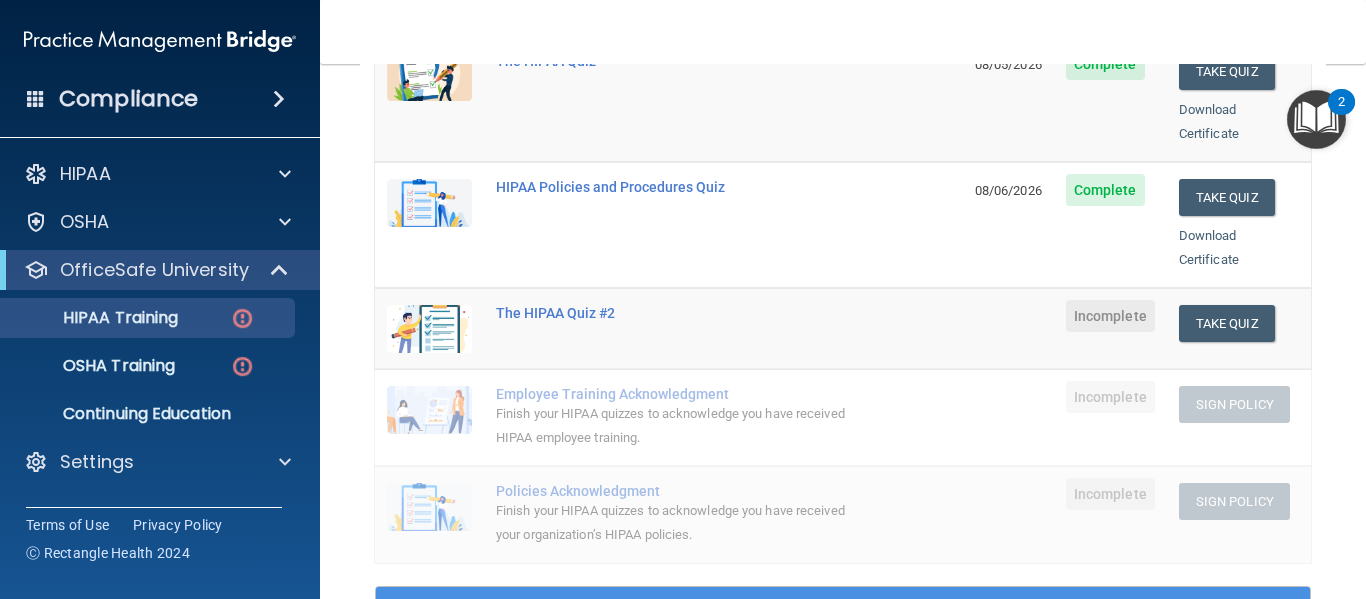 drag, startPoint x: 1349, startPoint y: 301, endPoint x: 1357, endPoint y: 232, distance: 69.46222 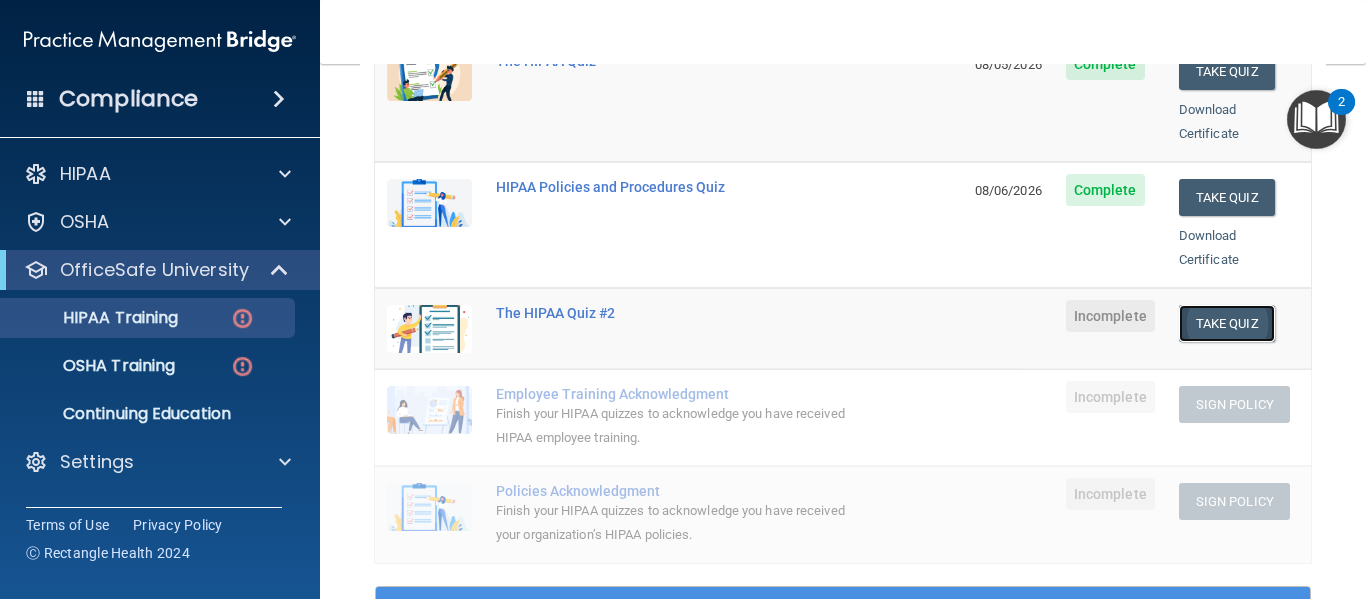 click on "Take Quiz" at bounding box center (1227, 323) 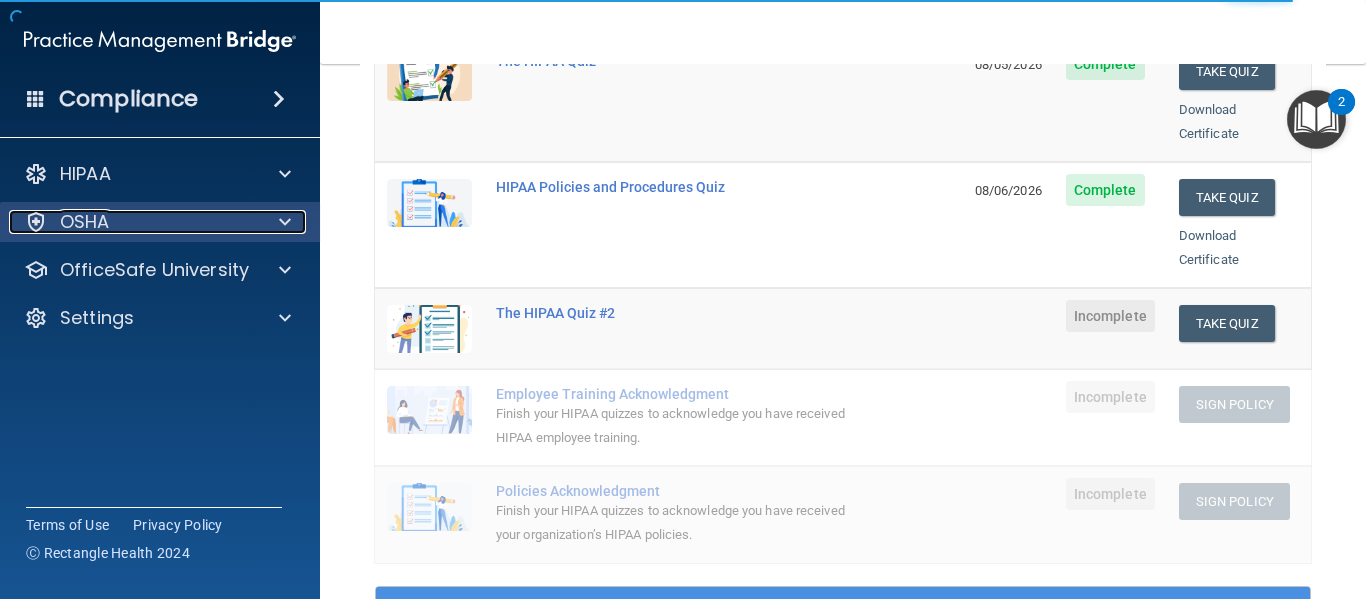 click at bounding box center (282, 222) 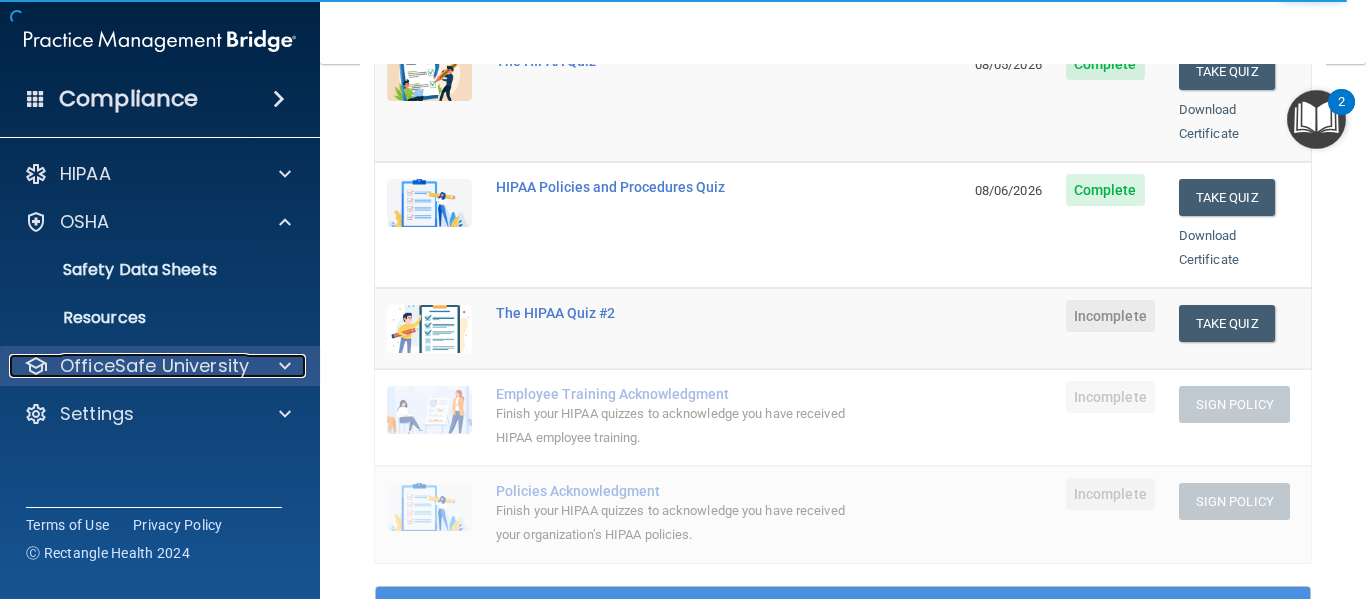 click at bounding box center [285, 366] 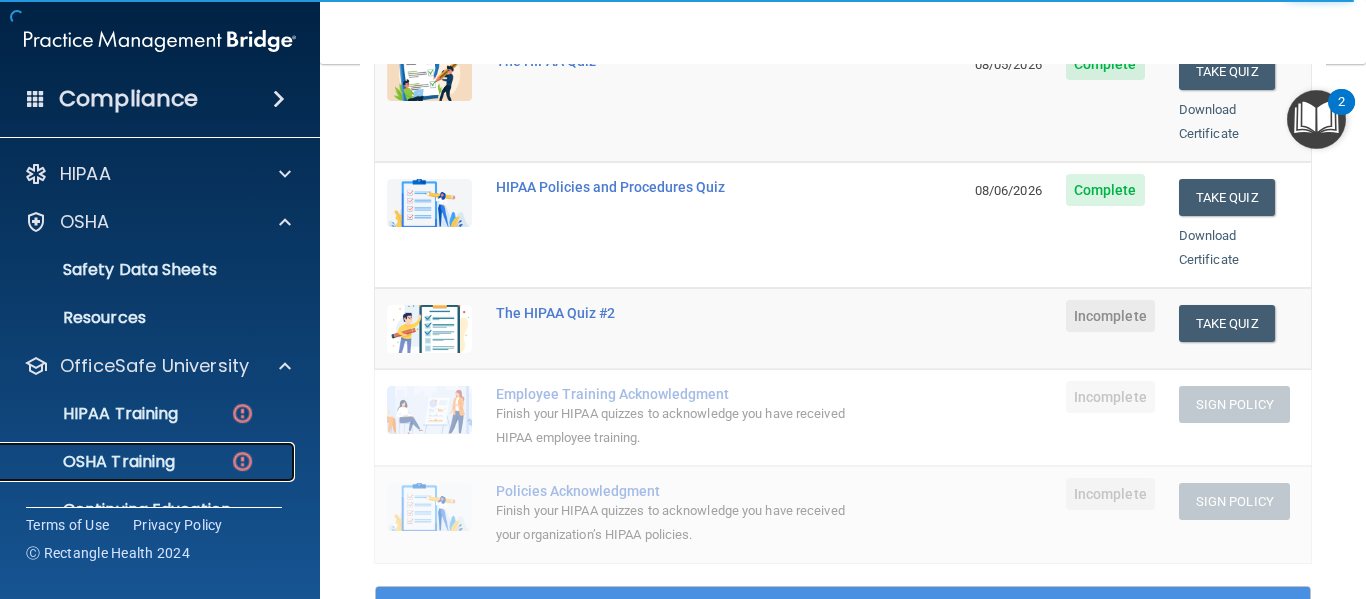 click on "OSHA Training" at bounding box center [149, 462] 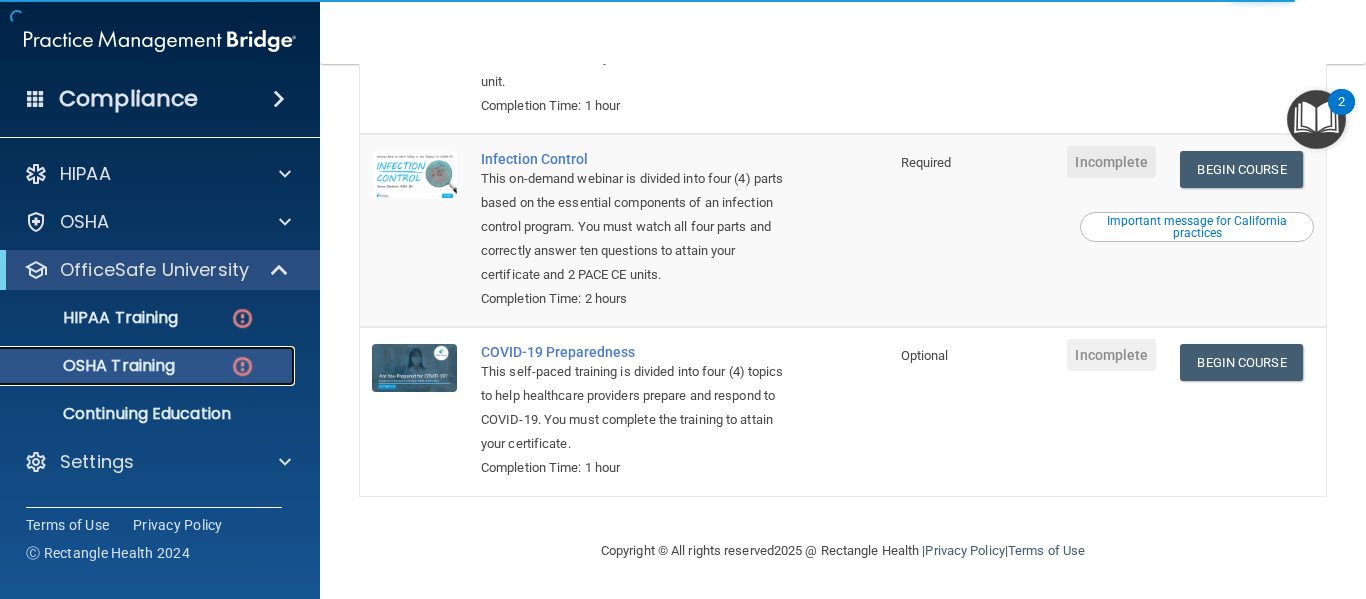 scroll, scrollTop: 561, scrollLeft: 0, axis: vertical 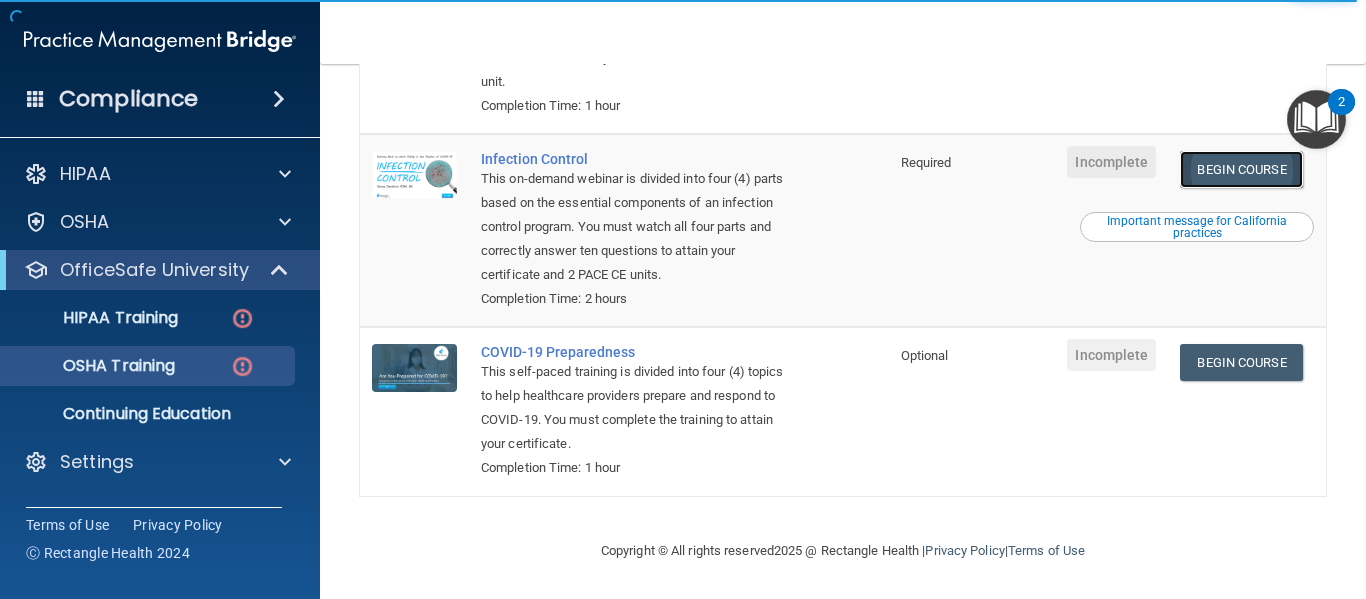 click on "Begin Course" at bounding box center [1241, 169] 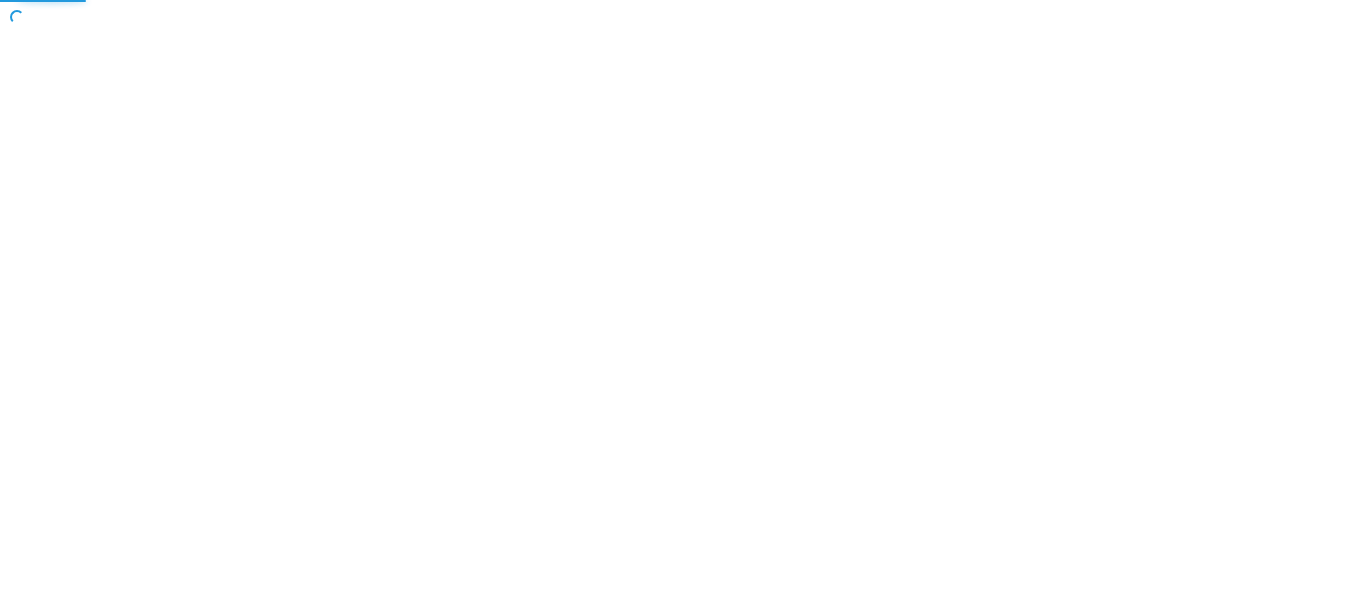 scroll, scrollTop: 0, scrollLeft: 0, axis: both 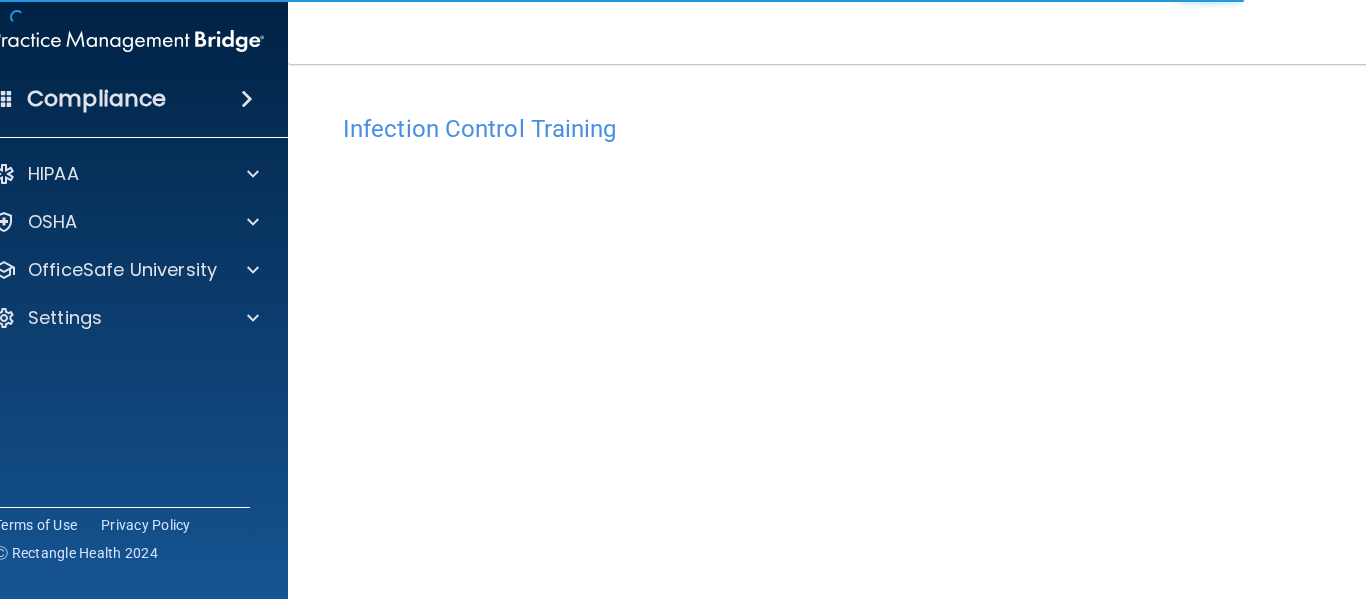 click on "Infection Control Training         This course doesn’t expire until . Are you sure you want to take this course now?   Take the course anyway!            Copyright © All rights reserved  2025 @ Rectangle Health |  Privacy Policy  |  Terms of Use" at bounding box center [843, 331] 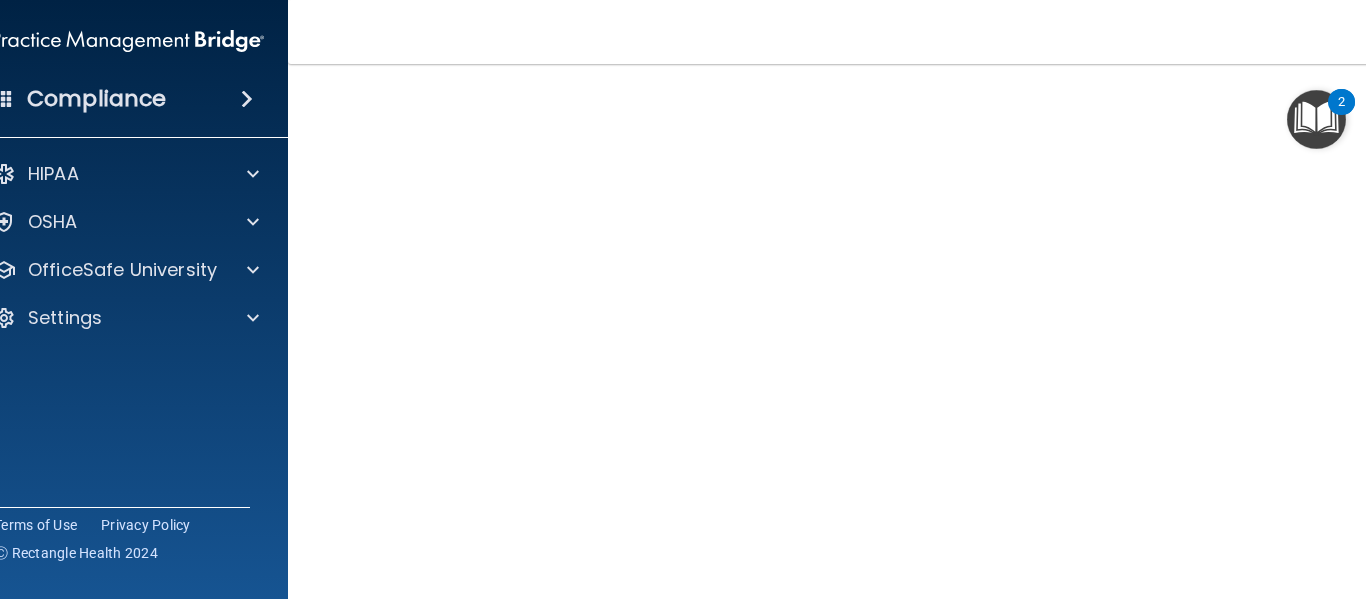 scroll, scrollTop: 120, scrollLeft: 0, axis: vertical 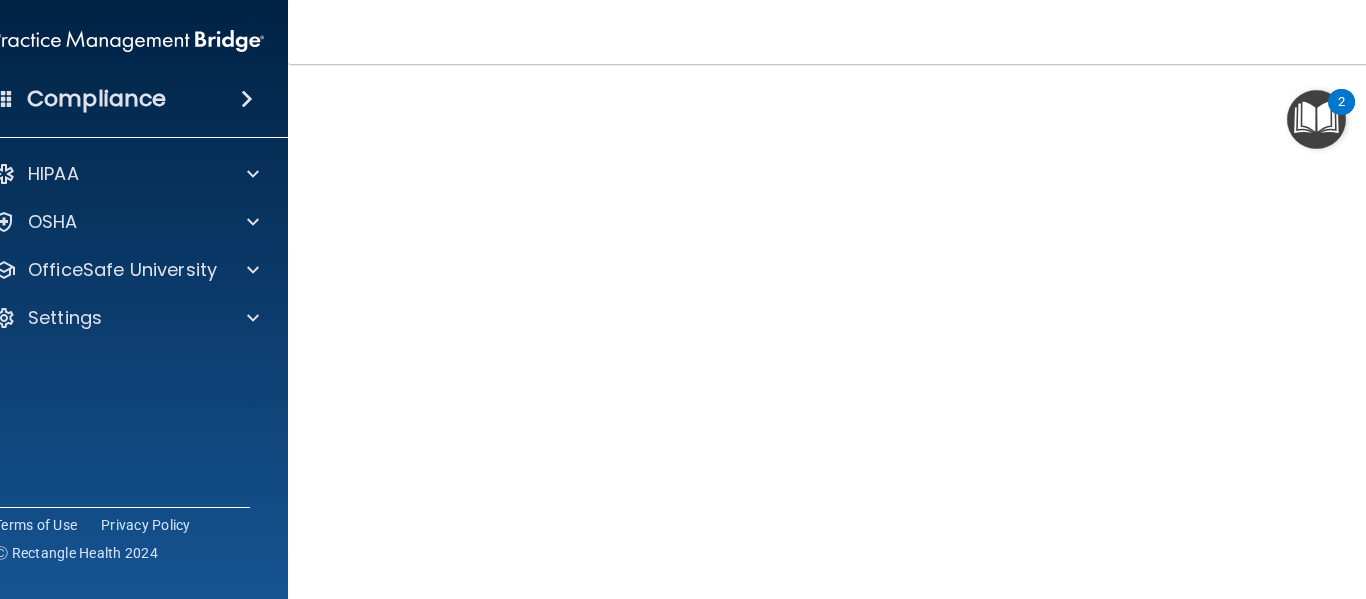 click on "Toggle navigation                                                                                                     Juliann Garza   juliann.garza@hotmail.com                            Manage My Enterprise              Parkside Dentistry     Manage My Location" at bounding box center (843, 32) 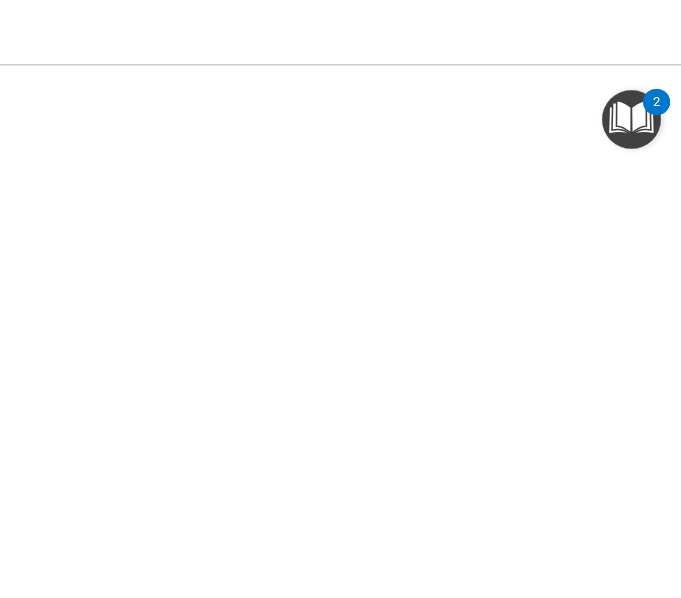 click on "Toggle navigation                                                                                                     Juliann Garza   juliann.garza@hotmail.com                            Manage My Enterprise              Parkside Dentistry     Manage My Location" at bounding box center [341, 32] 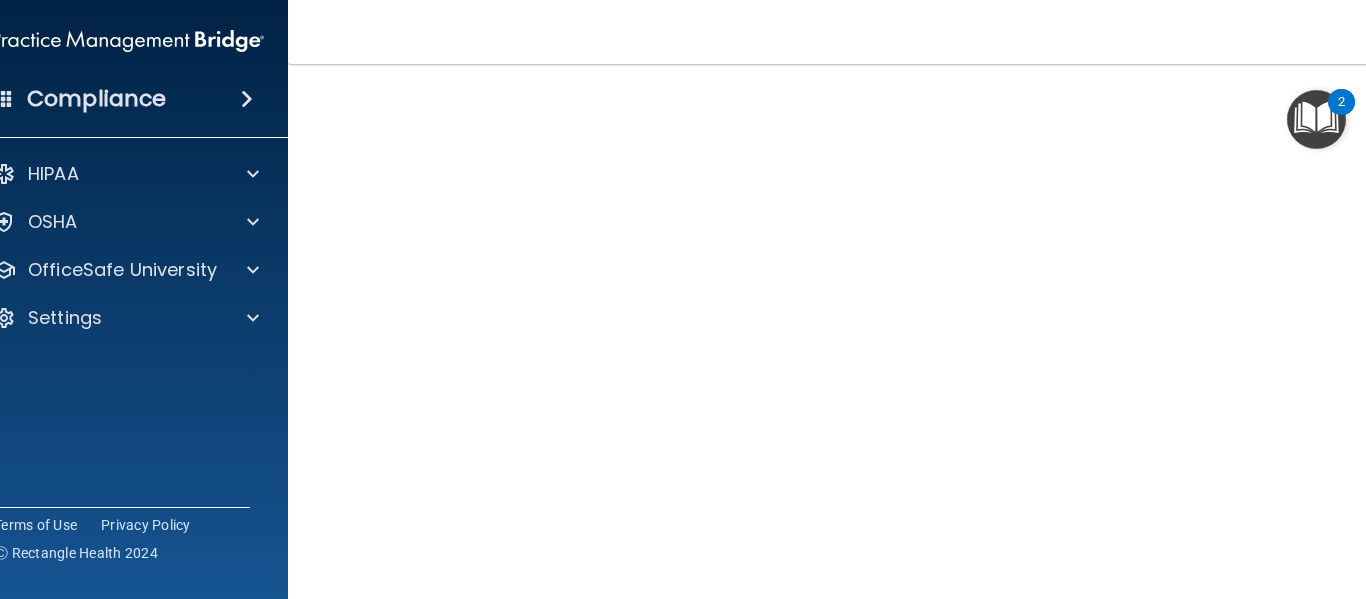 drag, startPoint x: 1364, startPoint y: 284, endPoint x: 1359, endPoint y: 336, distance: 52.23983 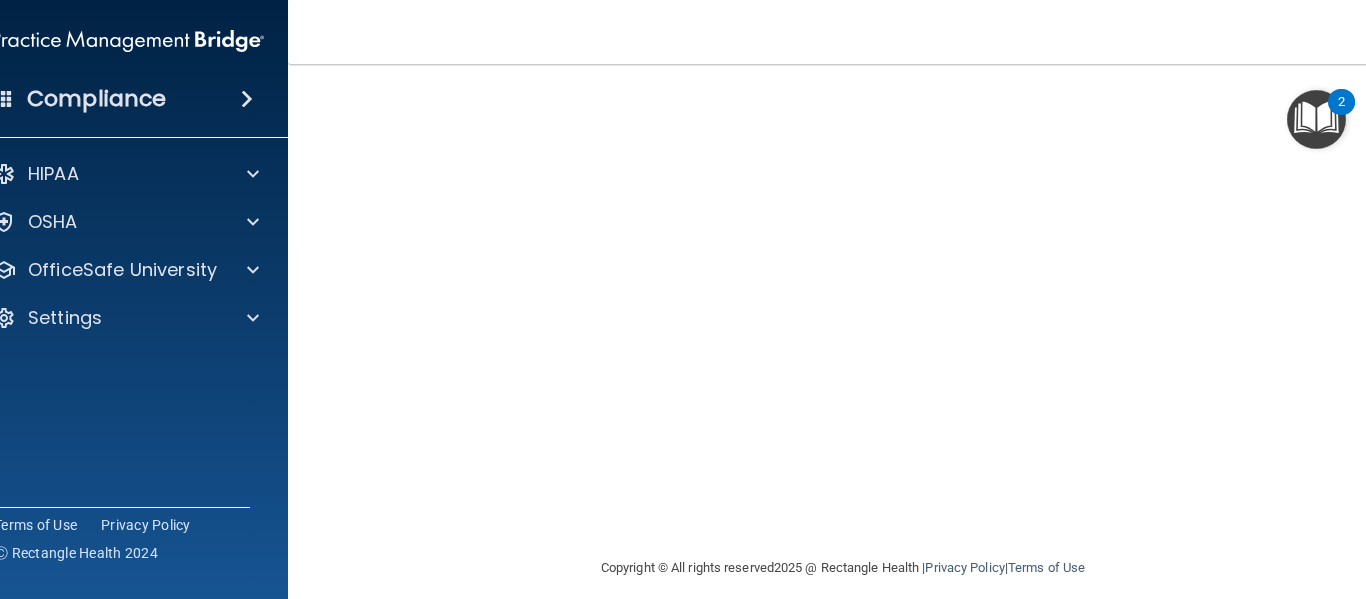 drag, startPoint x: 1365, startPoint y: 209, endPoint x: 1365, endPoint y: 185, distance: 24 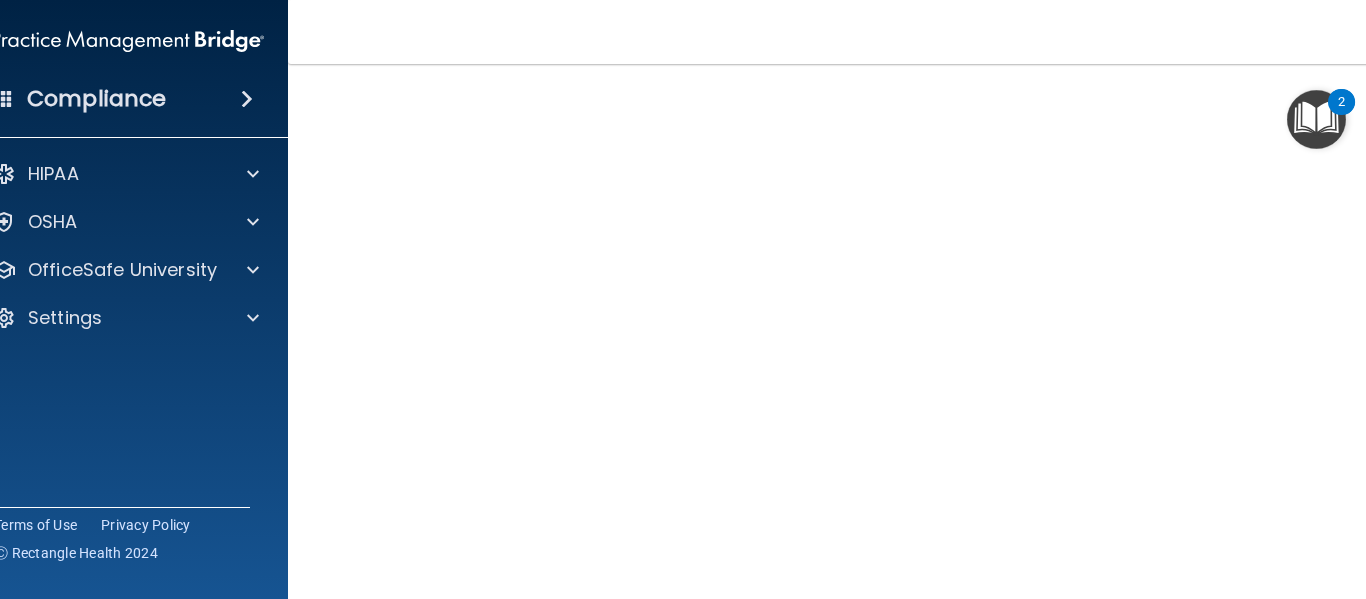 scroll, scrollTop: 240, scrollLeft: 0, axis: vertical 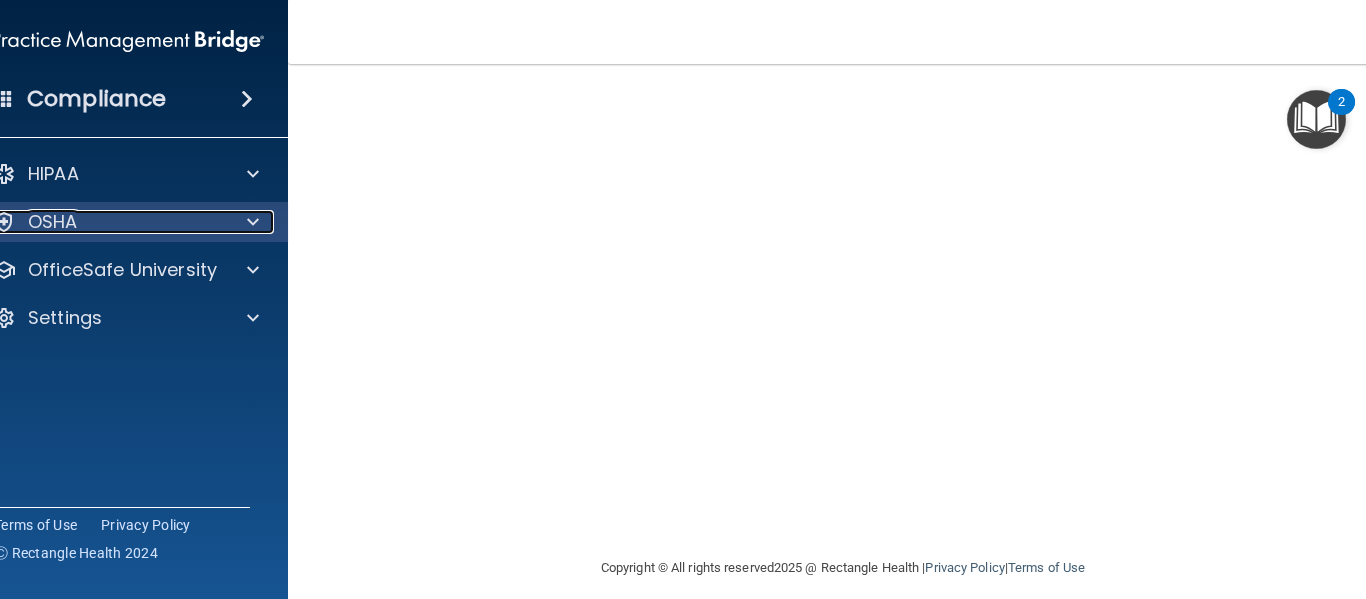click at bounding box center [253, 222] 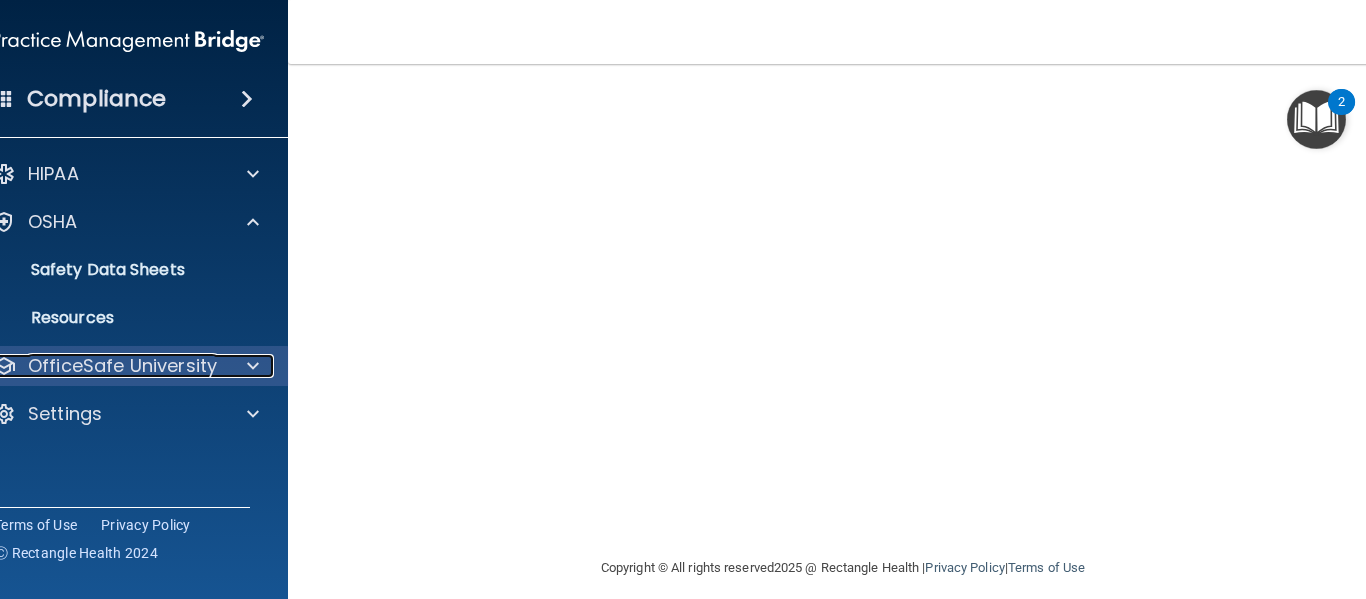 click on "OfficeSafe University" at bounding box center (122, 366) 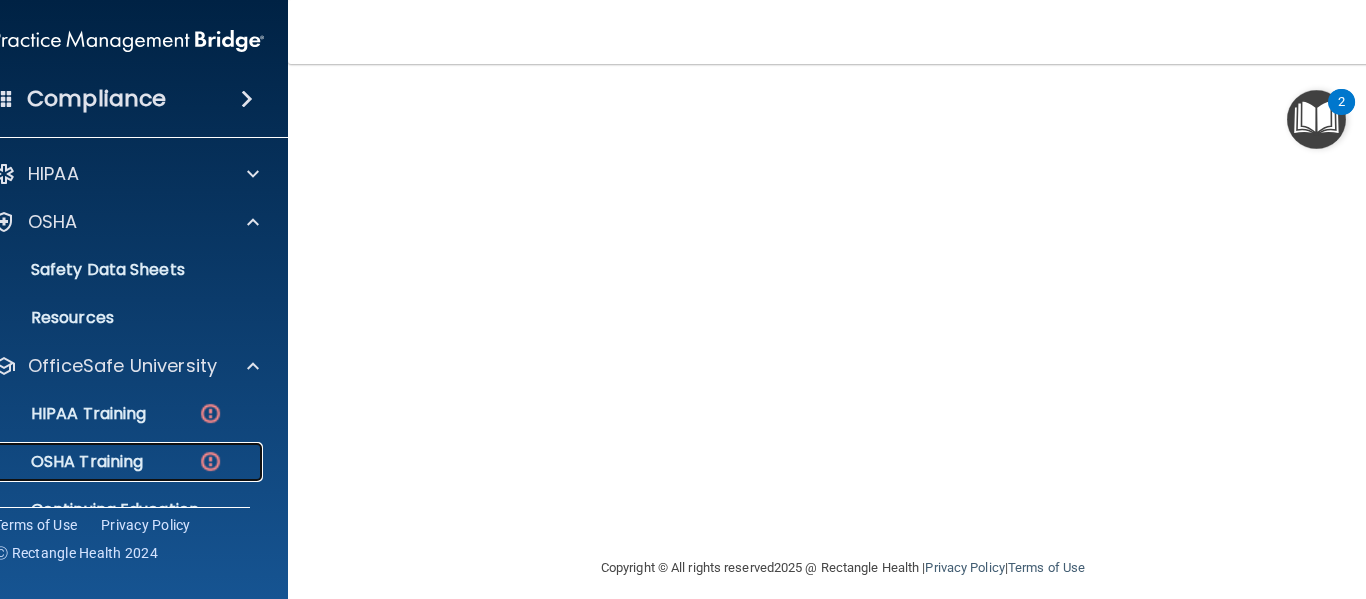 click on "OSHA Training" at bounding box center [117, 462] 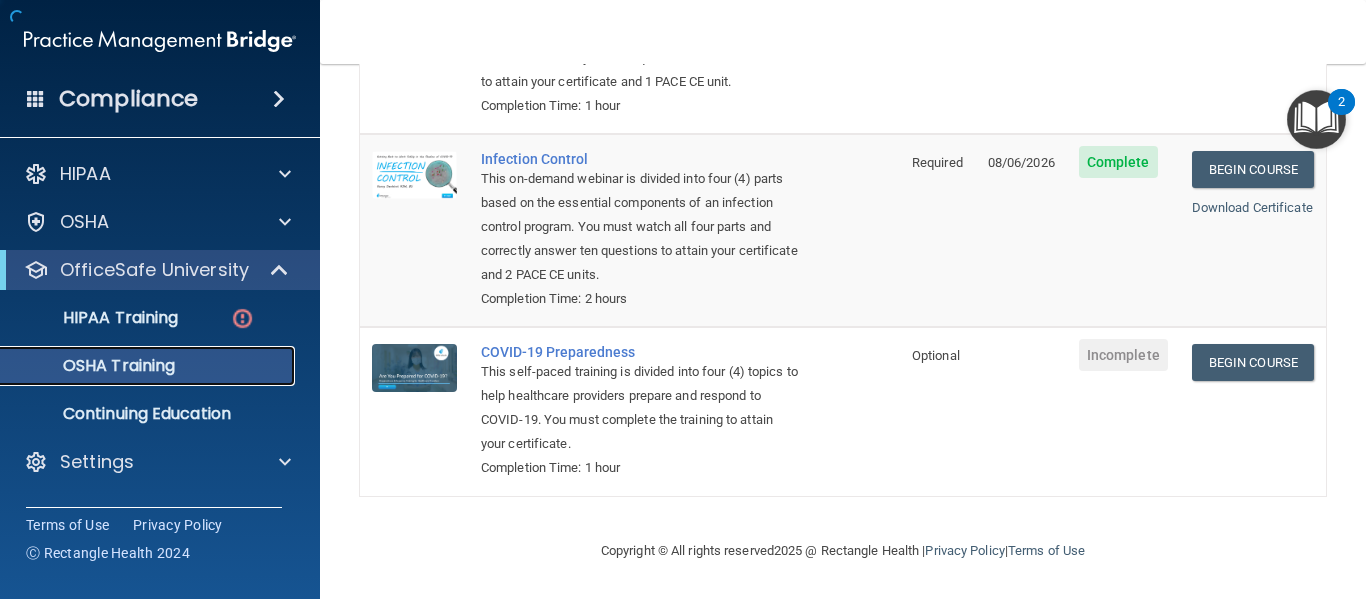 scroll, scrollTop: 488, scrollLeft: 0, axis: vertical 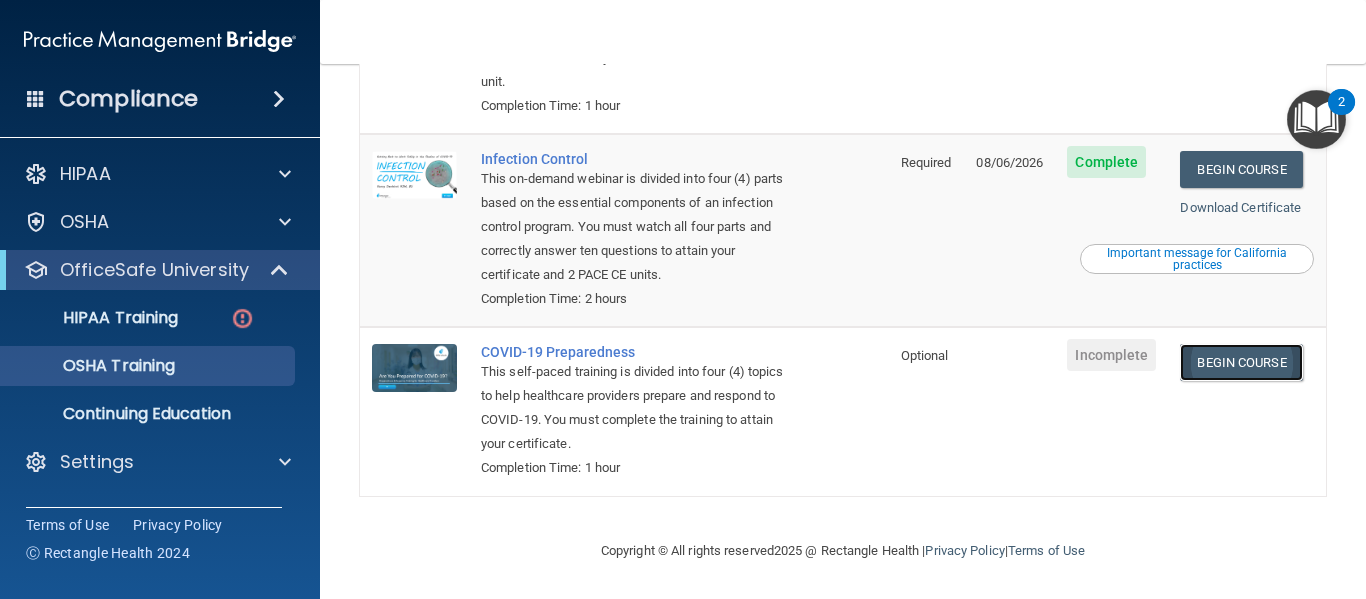 click on "Begin Course" at bounding box center [1241, 362] 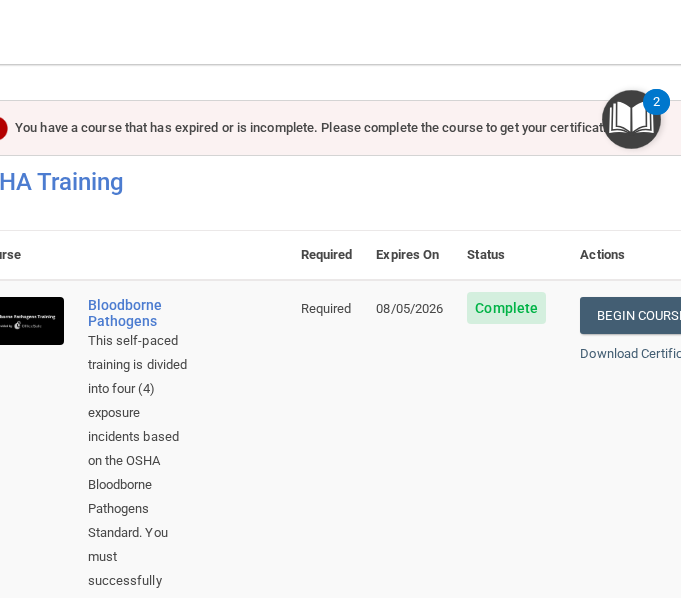 scroll, scrollTop: 0, scrollLeft: 0, axis: both 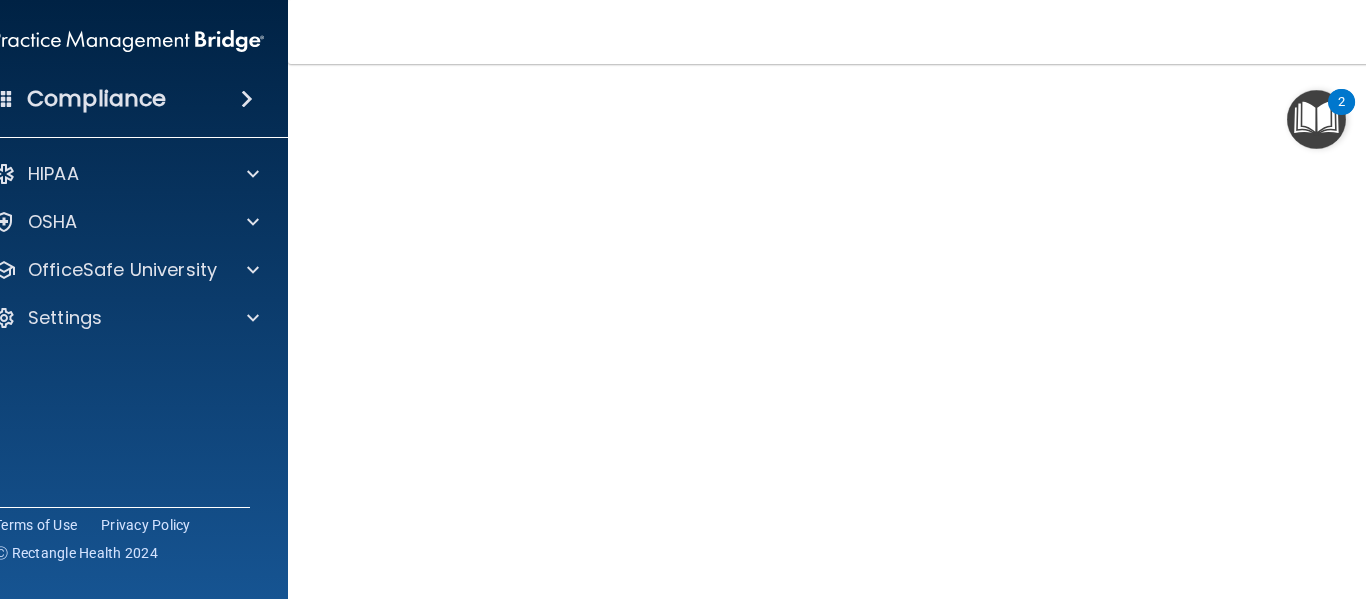 click on "Toggle navigation                                                                                                     Juliann Garza   juliann.garza@hotmail.com                            Manage My Enterprise              Parkside Dentistry     Manage My Location" at bounding box center [843, 32] 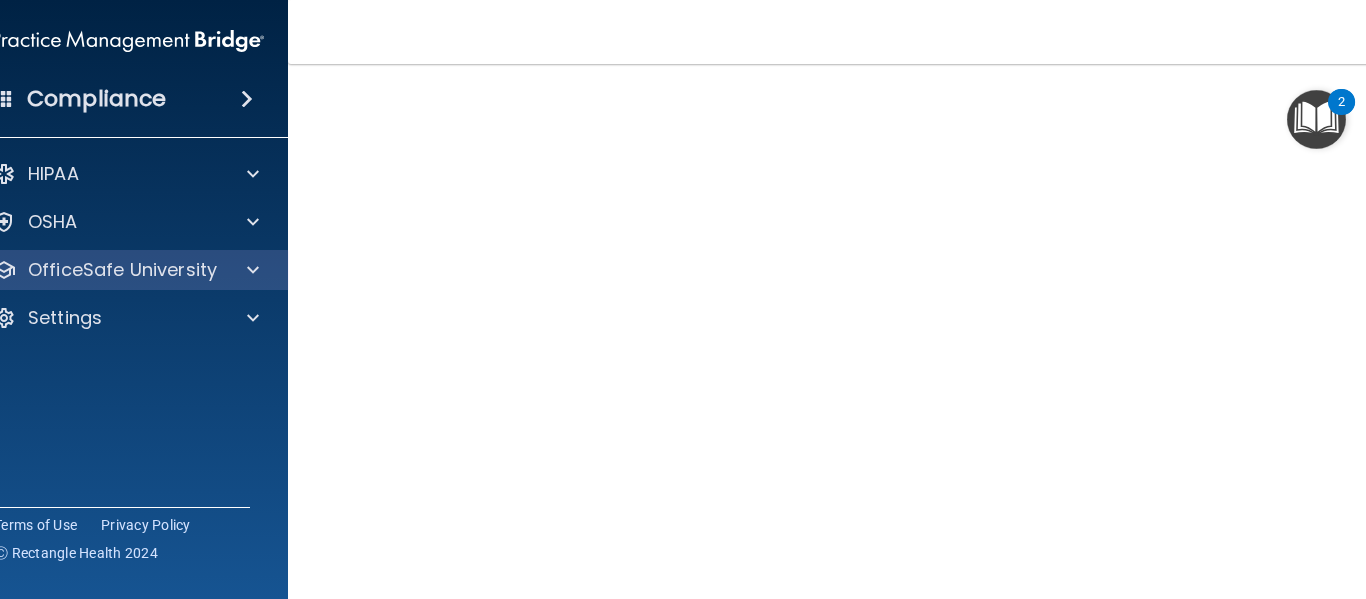click on "OfficeSafe University" at bounding box center (128, 270) 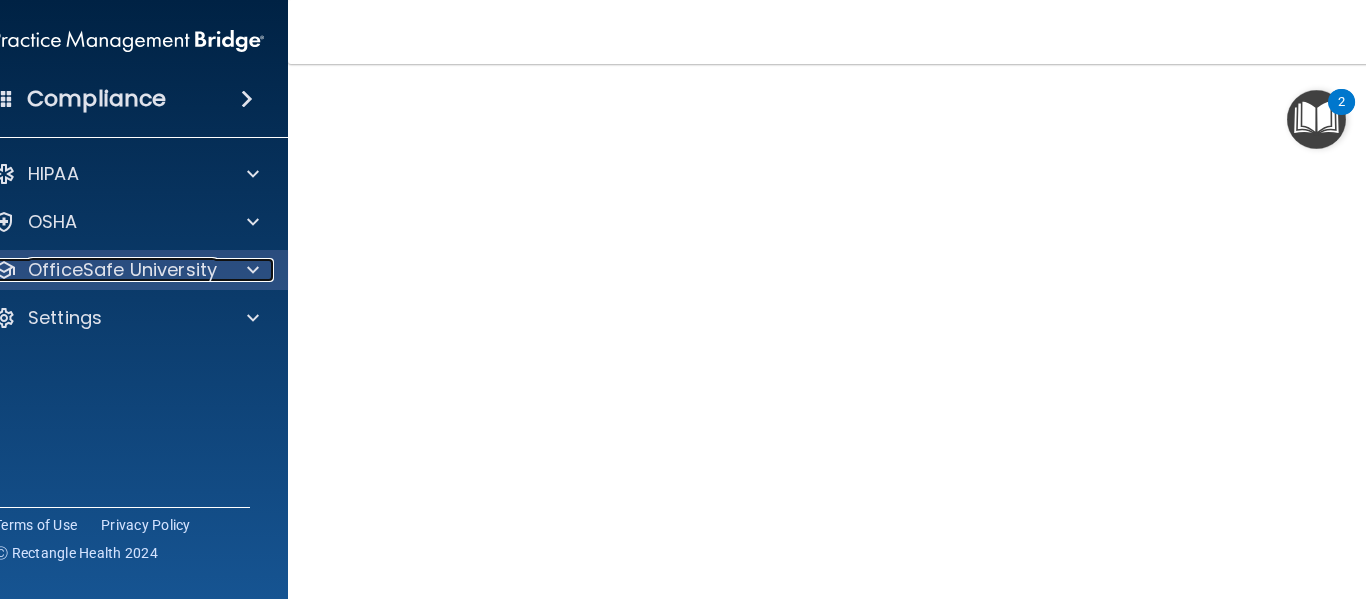 click at bounding box center [253, 270] 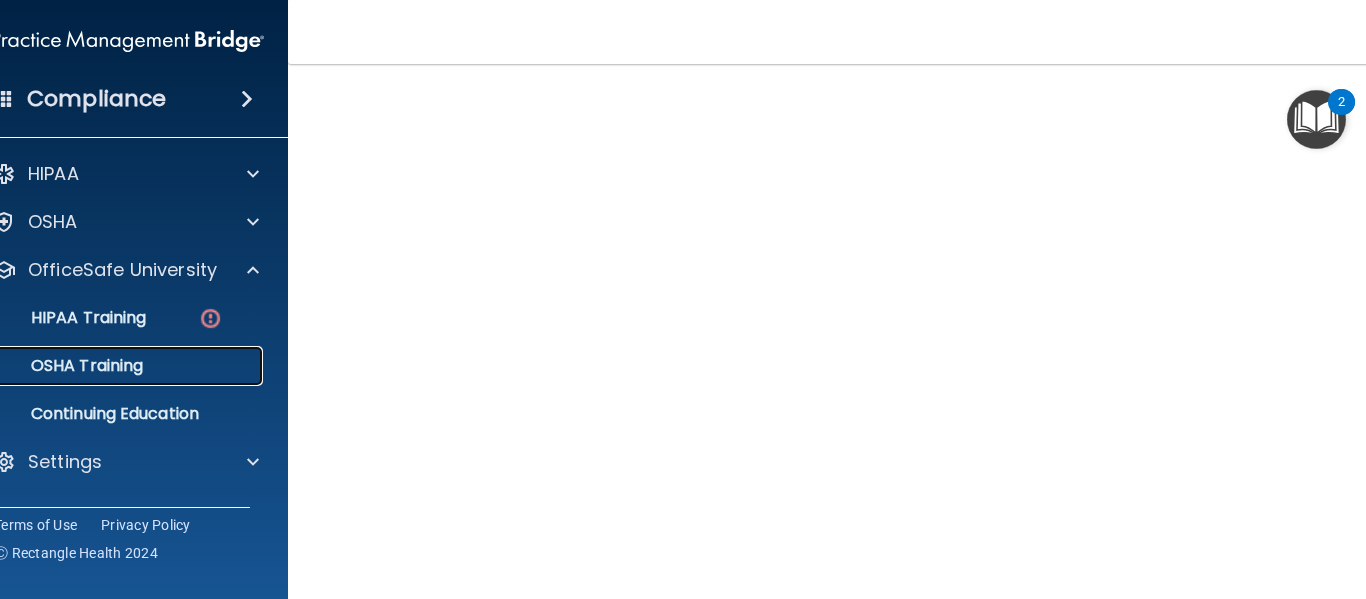 click on "OSHA Training" at bounding box center (62, 366) 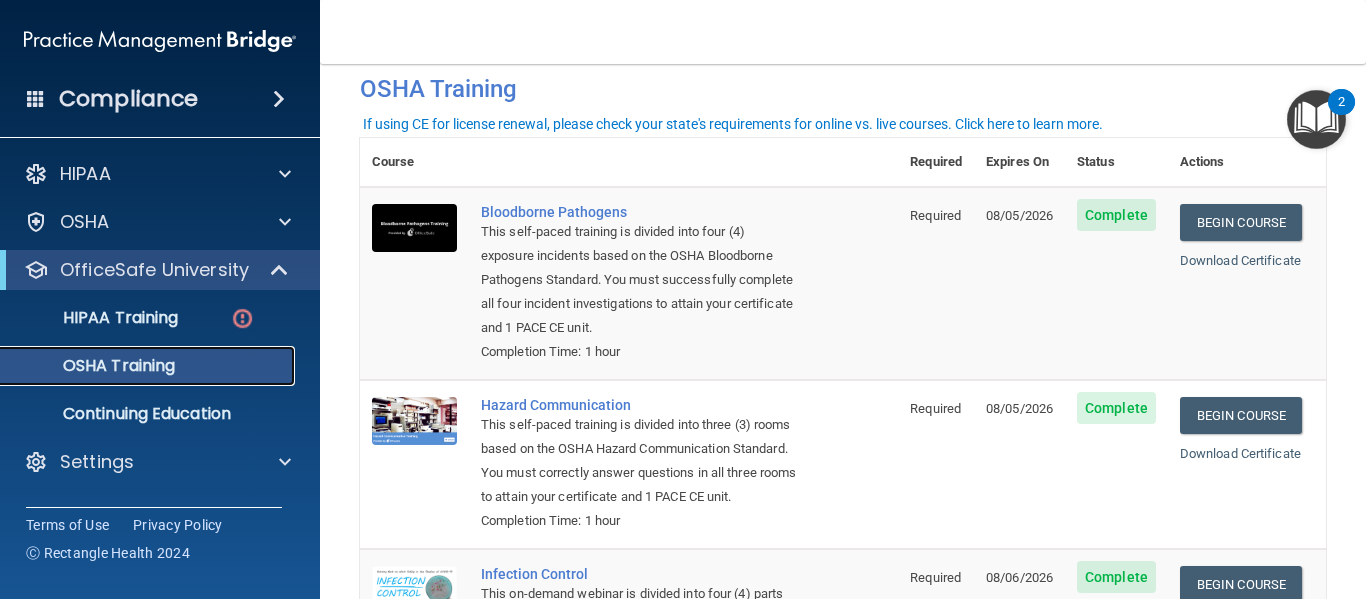 scroll, scrollTop: 35, scrollLeft: 0, axis: vertical 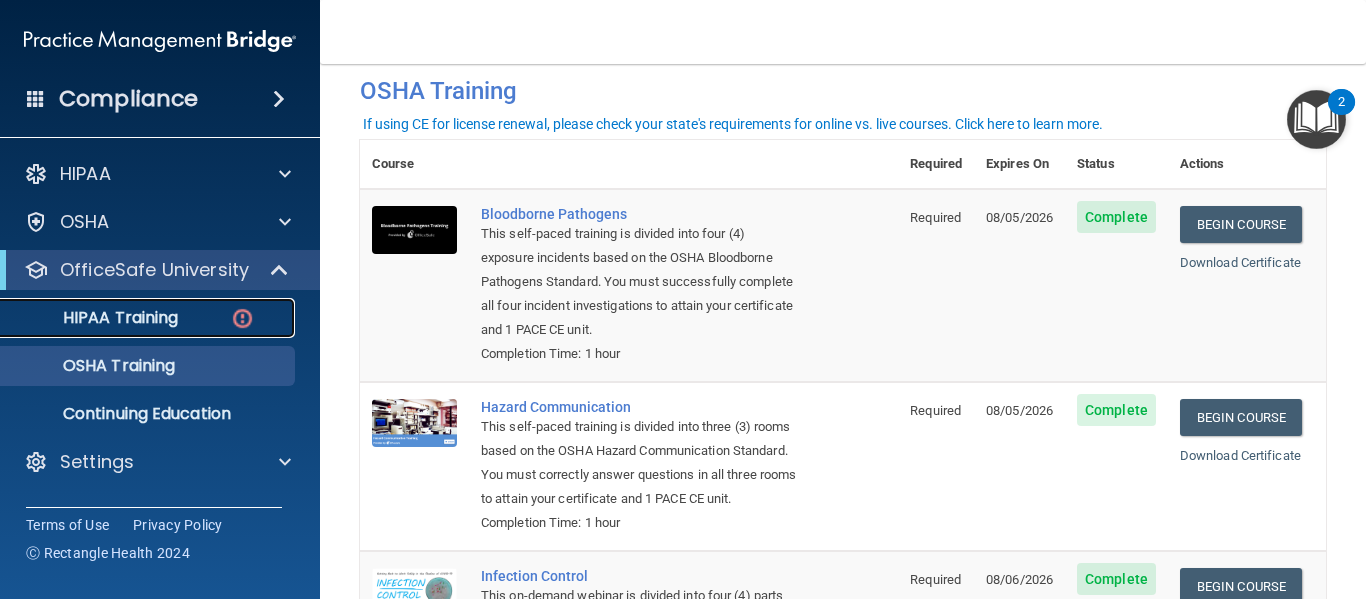 click on "HIPAA Training" at bounding box center (137, 318) 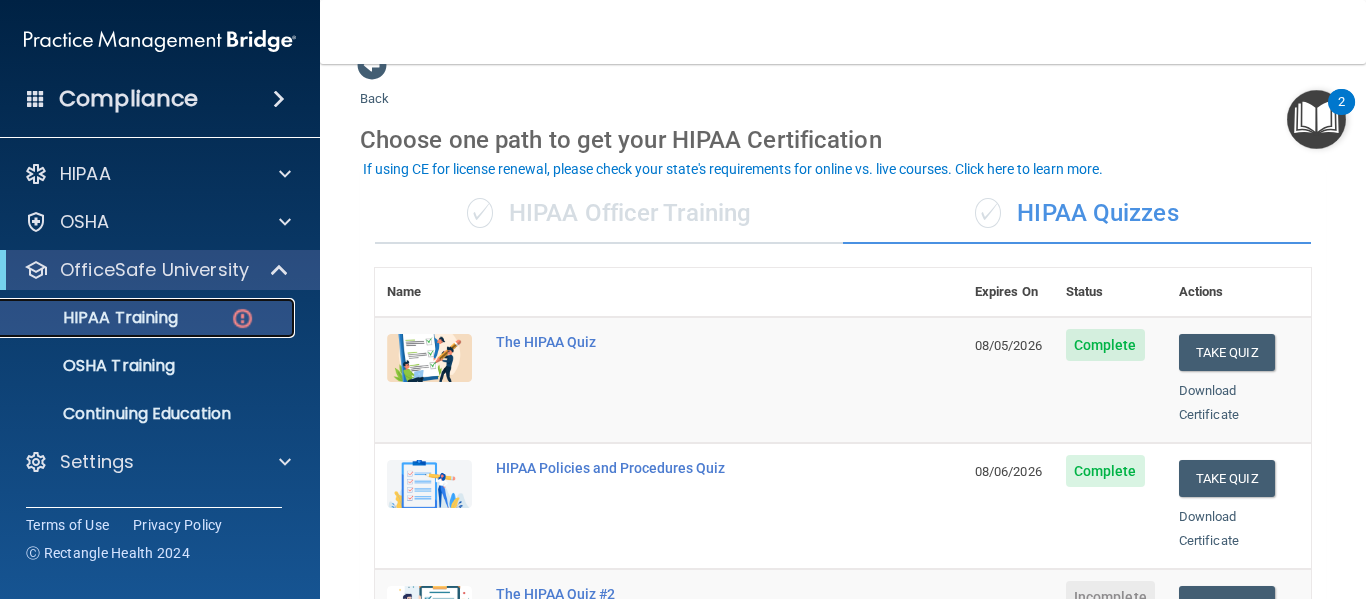 click on "HIPAA Training" at bounding box center (137, 318) 